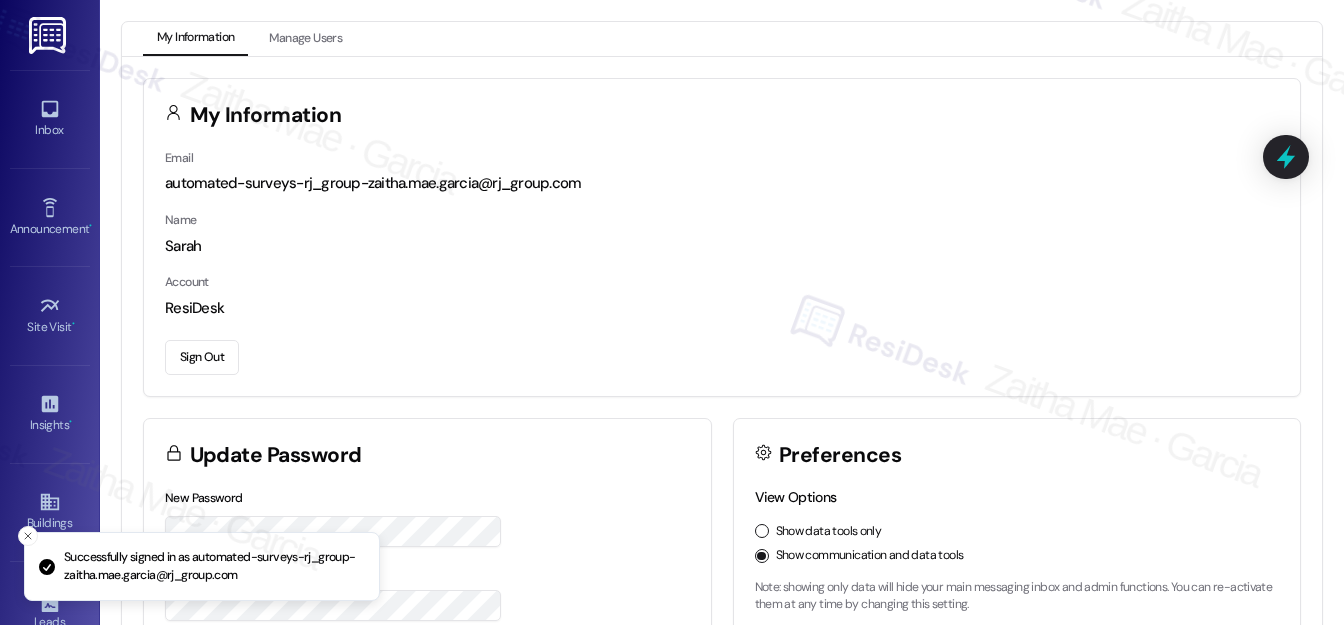 scroll, scrollTop: 0, scrollLeft: 0, axis: both 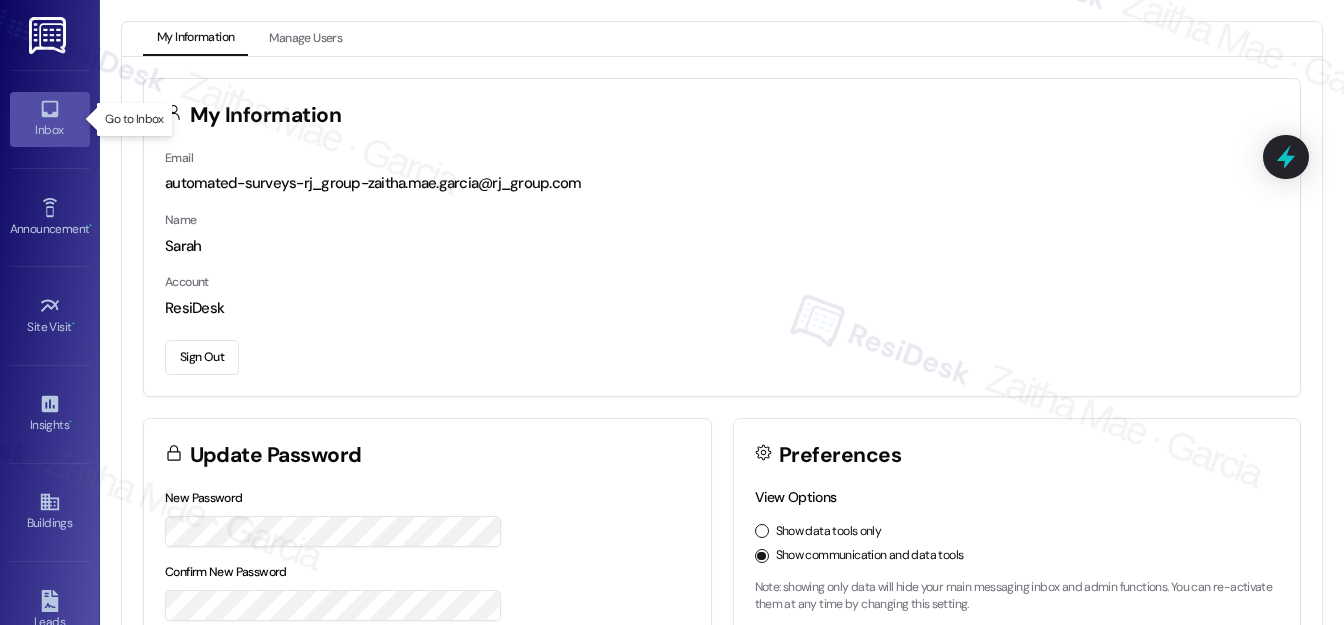 click on "Inbox" at bounding box center [50, 119] 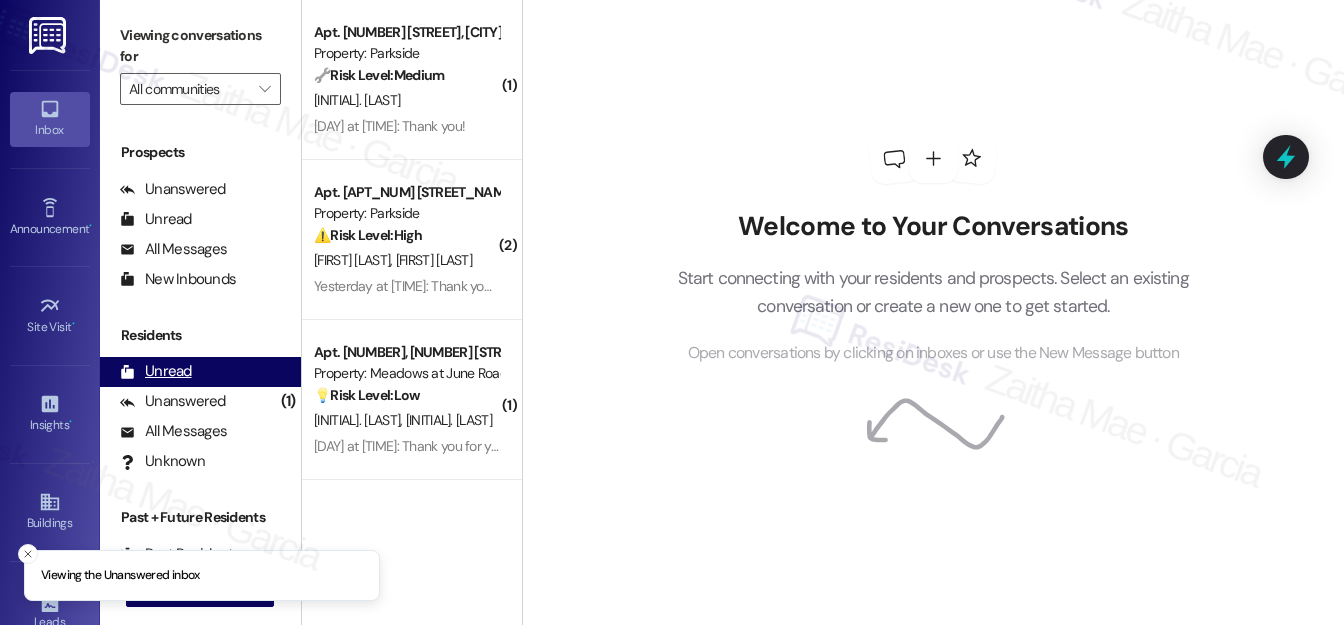 scroll, scrollTop: 269, scrollLeft: 0, axis: vertical 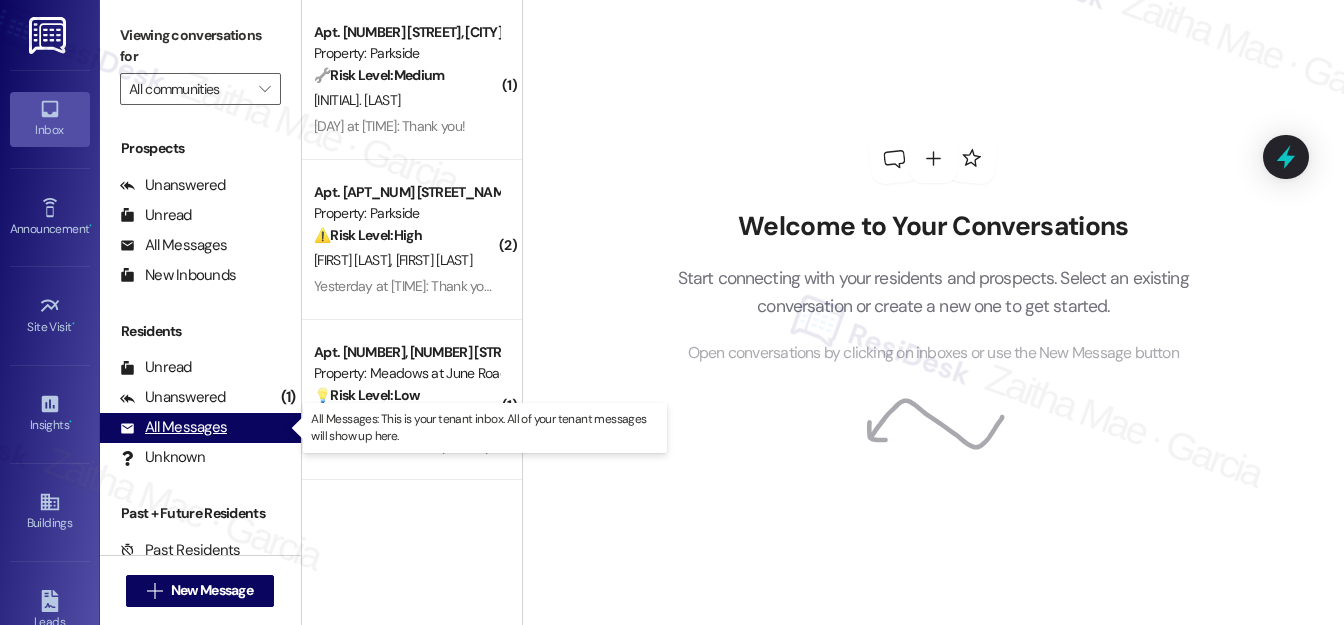 click on "All Messages" at bounding box center [173, 427] 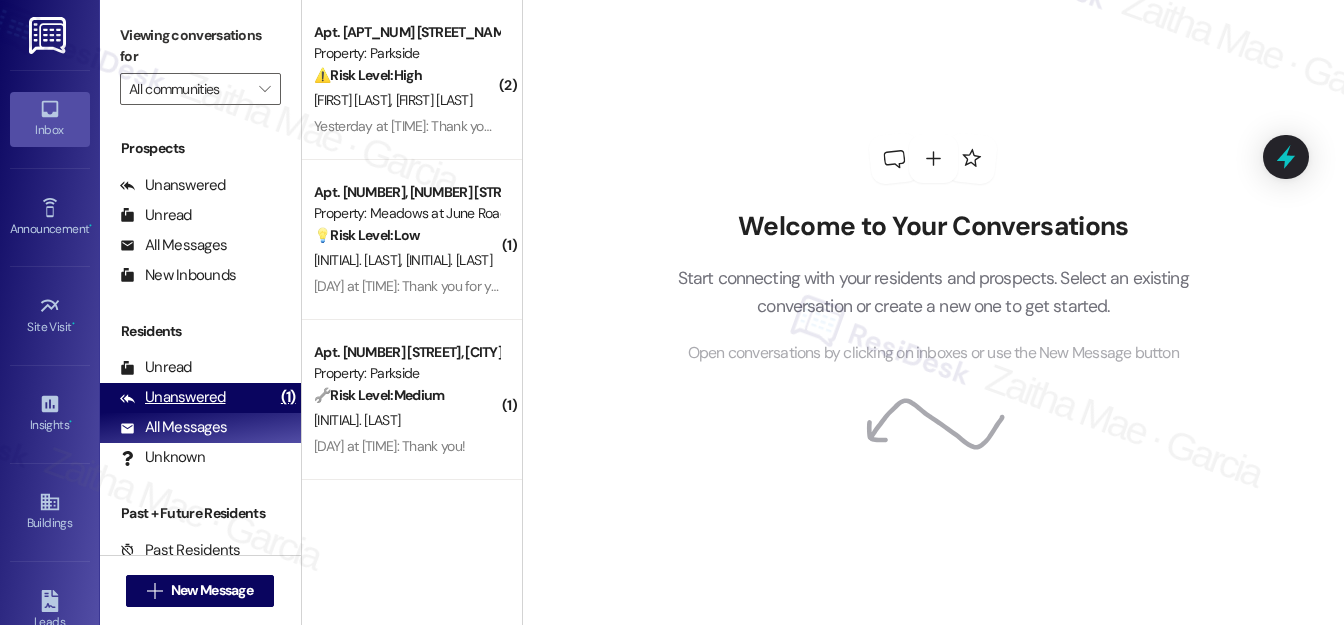 click on "Unanswered" at bounding box center [173, 397] 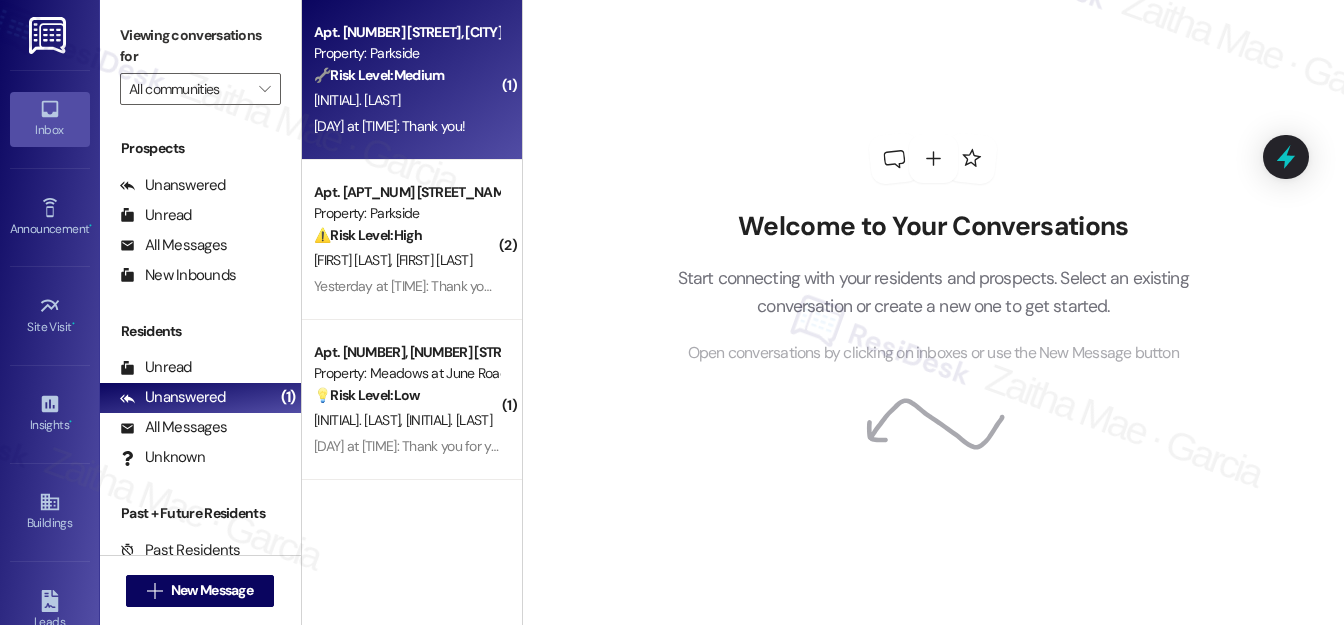 click on "[INITIAL]. [LAST]" at bounding box center [406, 100] 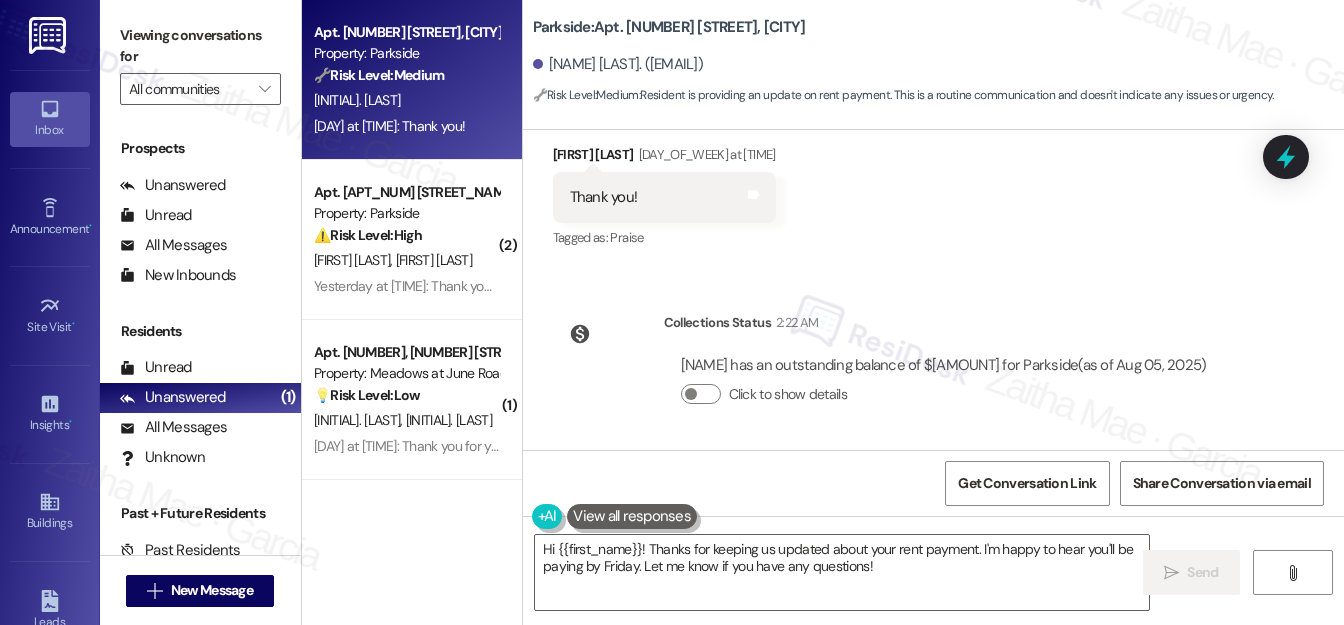 scroll, scrollTop: 11409, scrollLeft: 0, axis: vertical 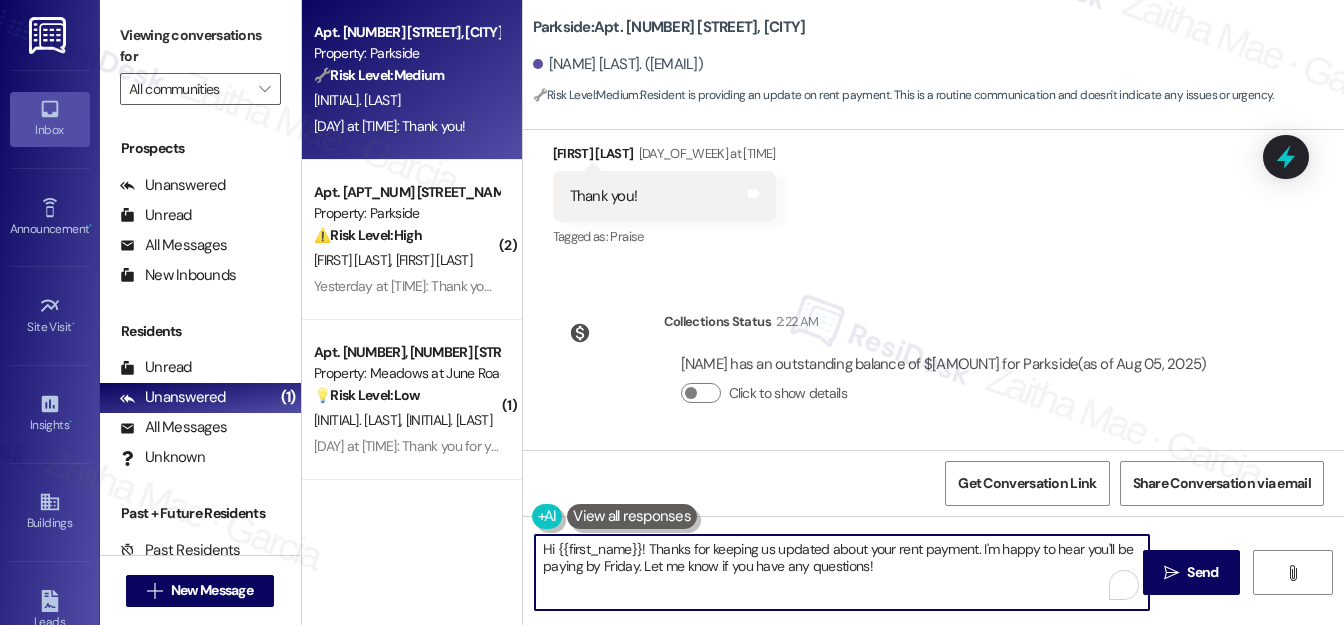 drag, startPoint x: 645, startPoint y: 546, endPoint x: 907, endPoint y: 559, distance: 262.32233 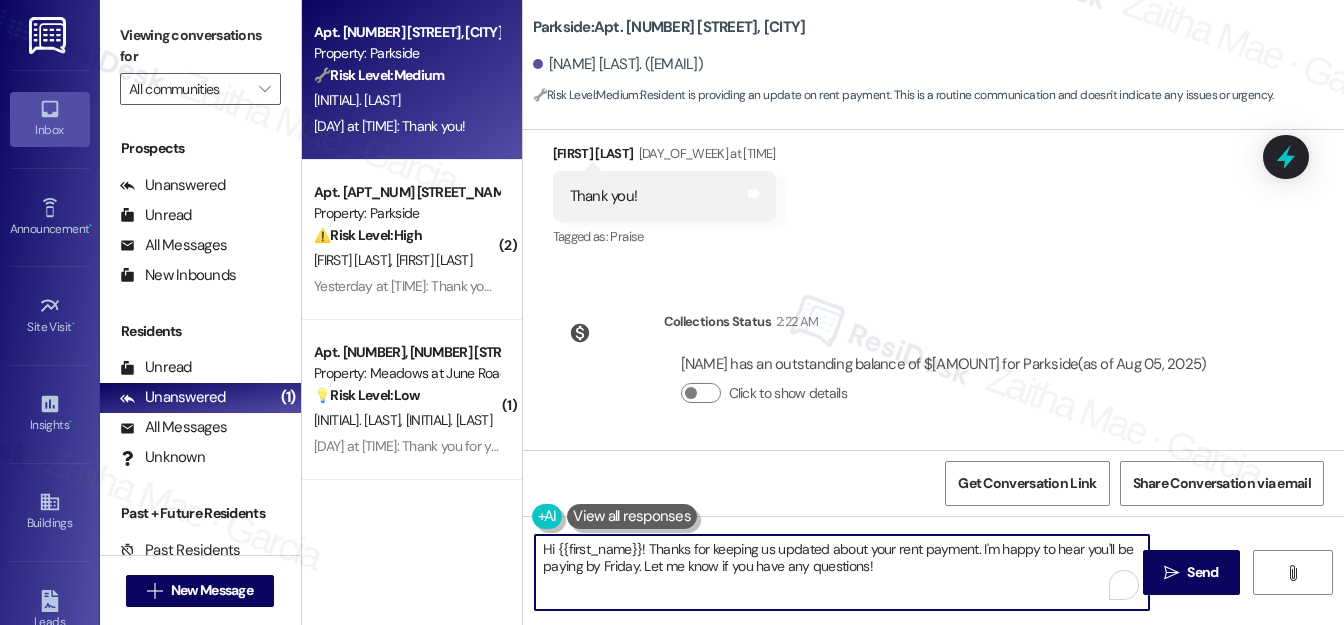 click on "Hi {{first_name}}! Thanks for keeping us updated about your rent payment. I'm happy to hear you'll be paying by Friday. Let me know if you have any questions!" at bounding box center (842, 572) 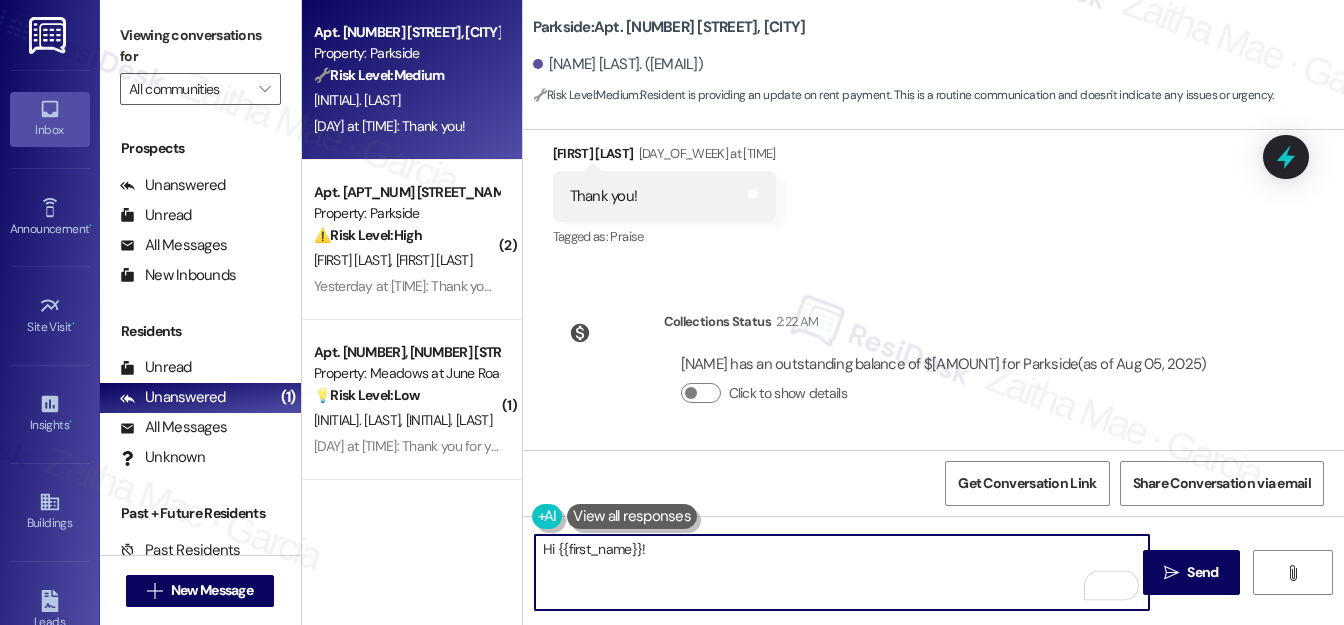 click on "Hi {{first_name}}!" at bounding box center (842, 572) 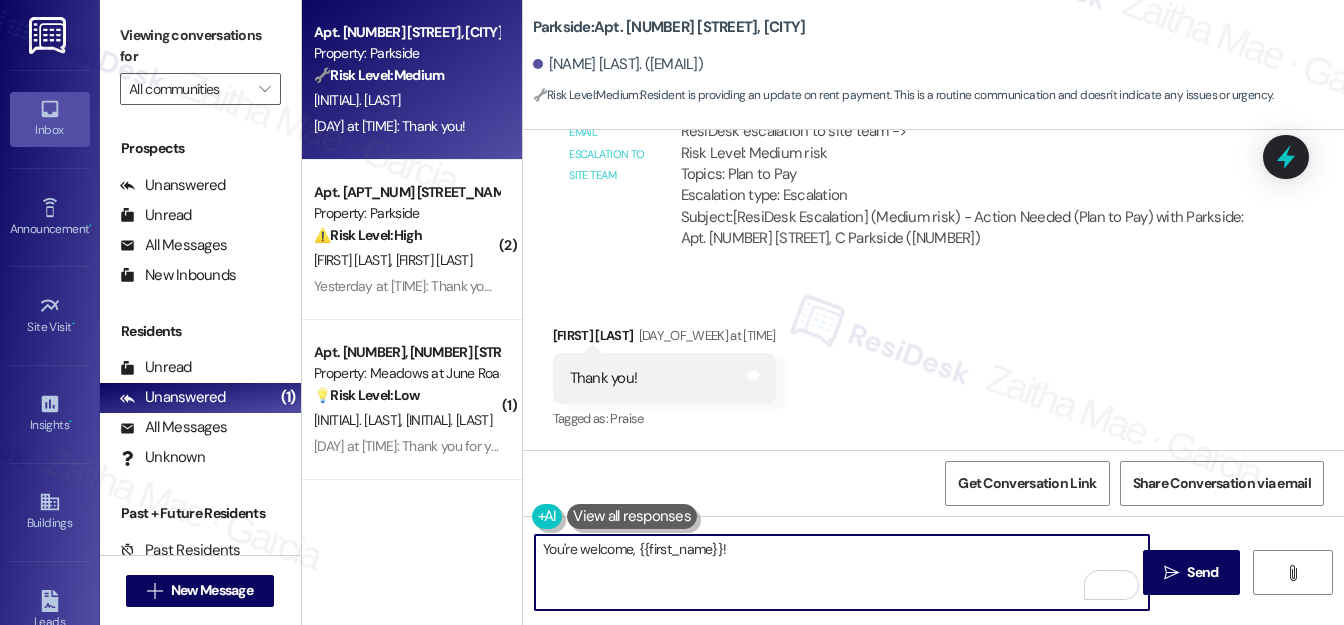 scroll, scrollTop: 11409, scrollLeft: 0, axis: vertical 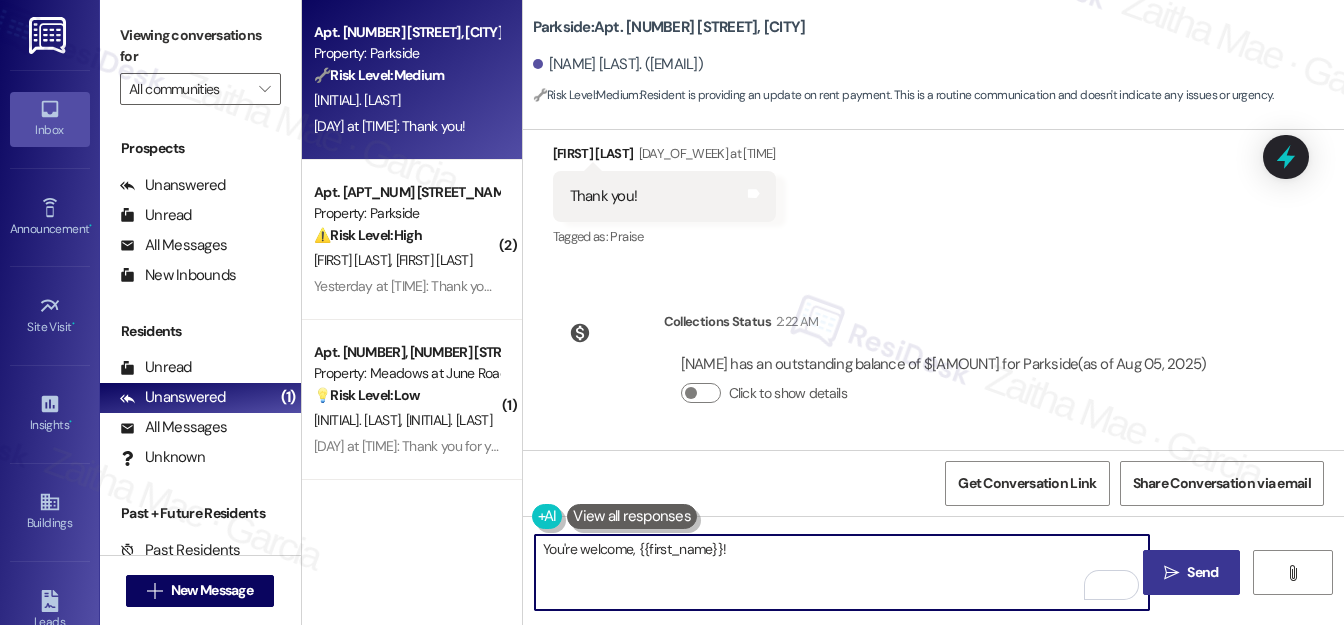 type on "You're welcome, {{first_name}}!" 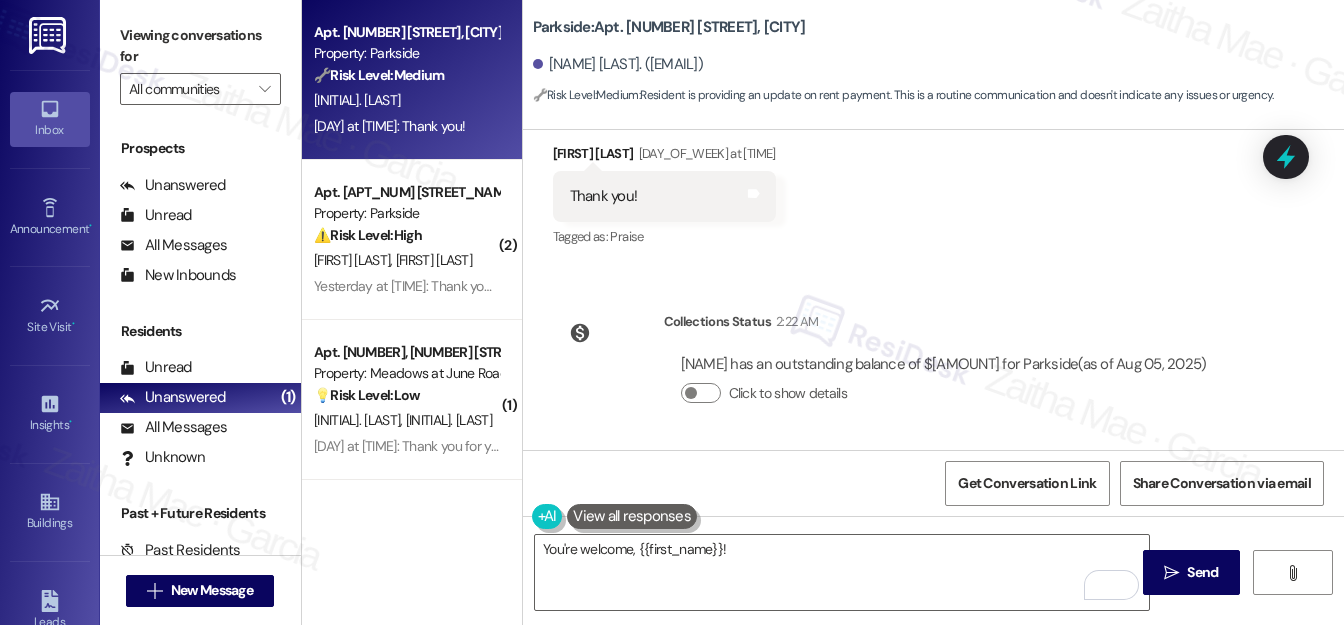 drag, startPoint x: 1216, startPoint y: 563, endPoint x: 1170, endPoint y: 538, distance: 52.35456 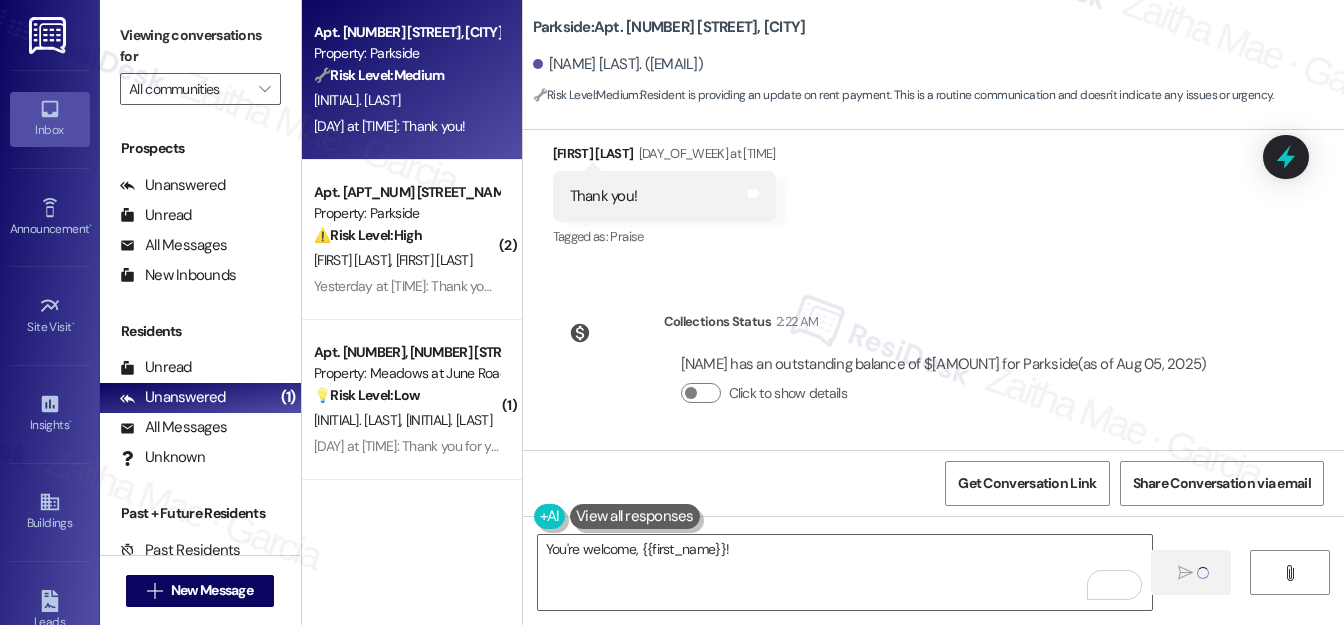 type 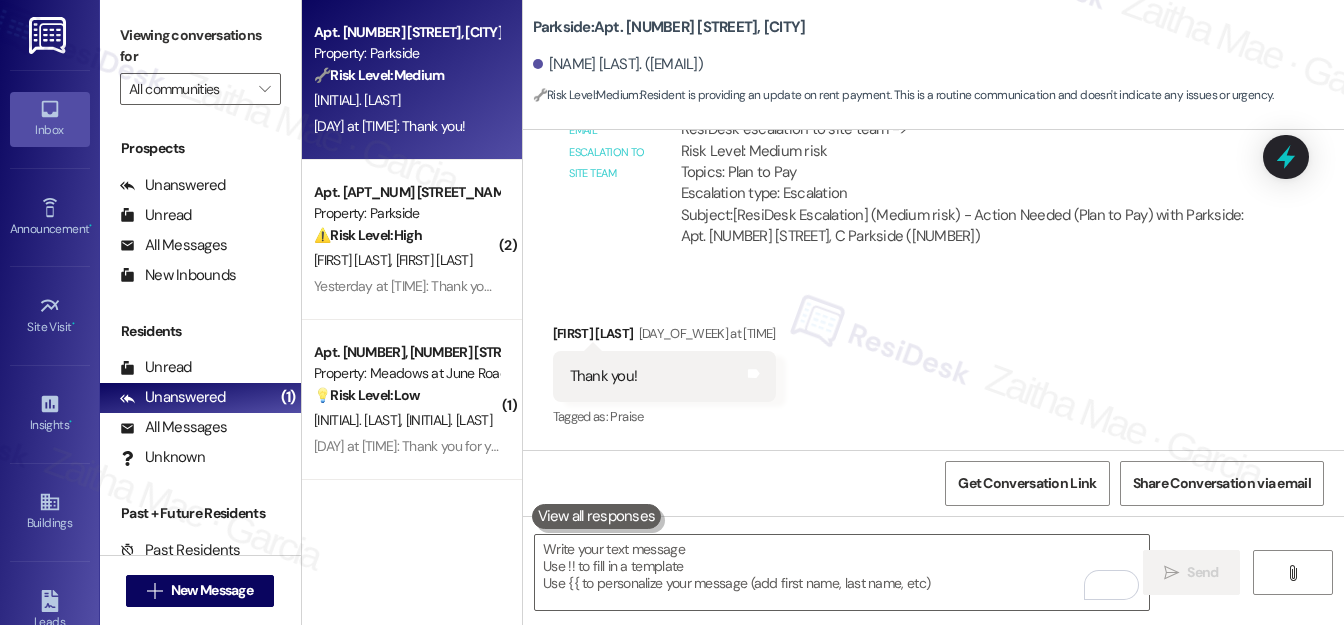 scroll, scrollTop: 11224, scrollLeft: 0, axis: vertical 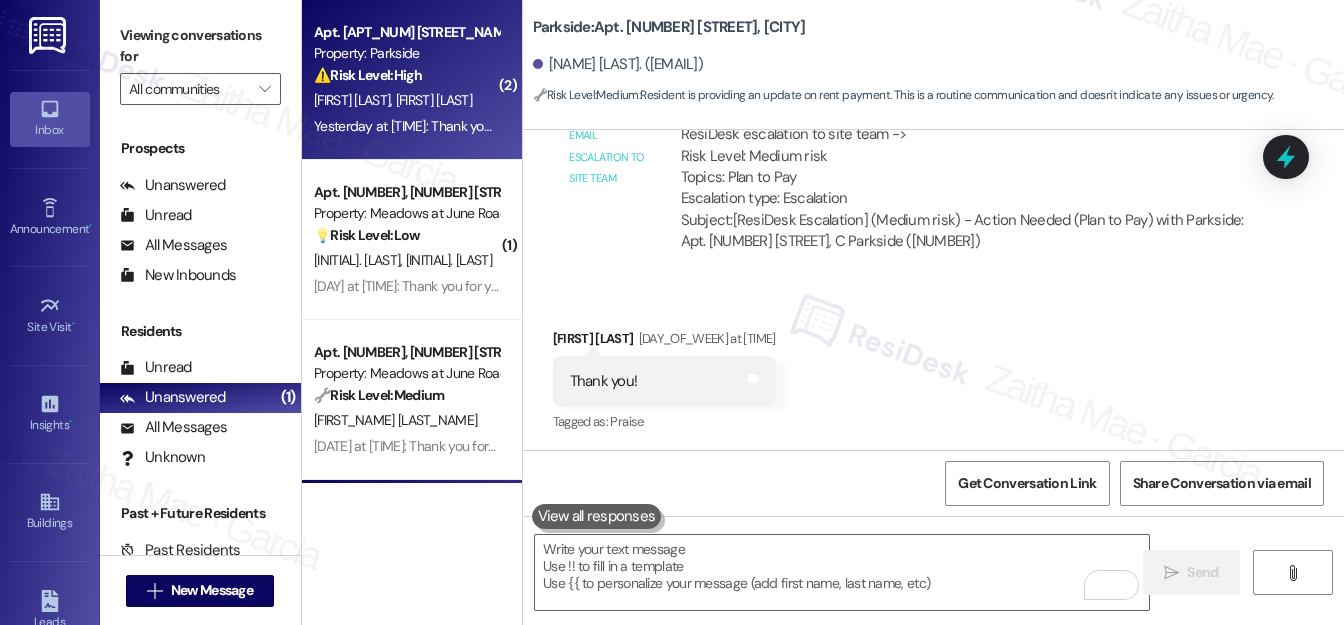 click on "[INITIAL]. [LAST] [INITIAL]. [LAST]" at bounding box center (406, 100) 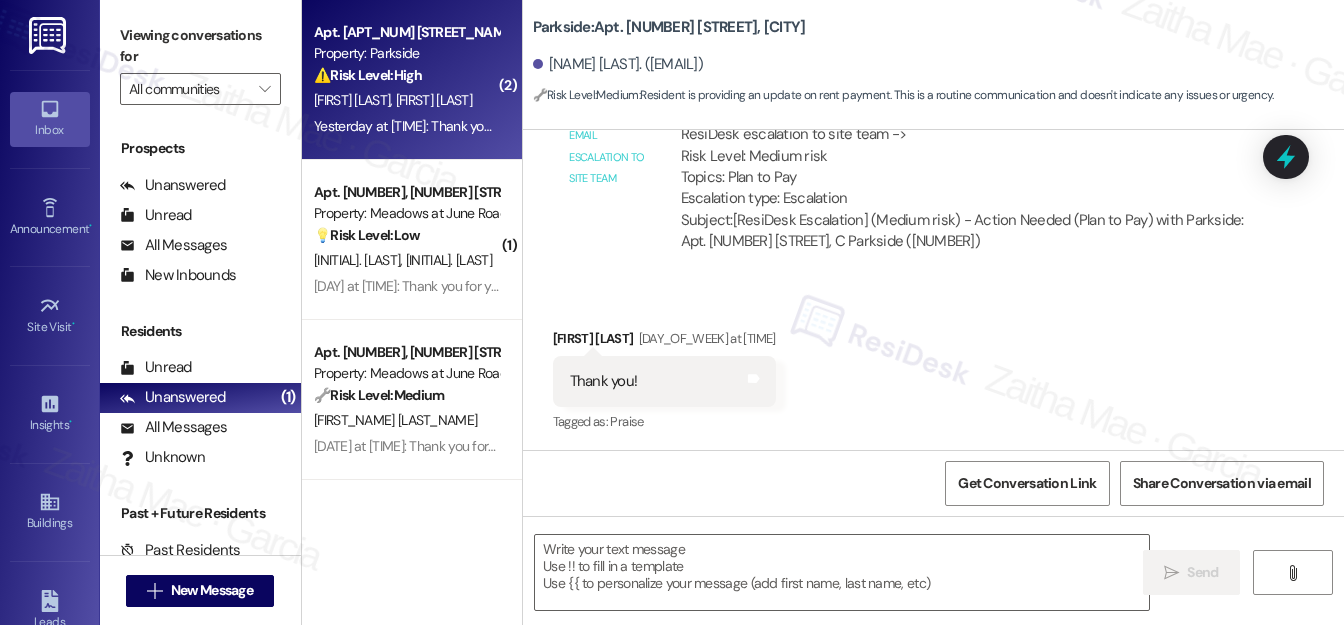 type on "Fetching suggested responses. Please feel free to read through the conversation in the meantime." 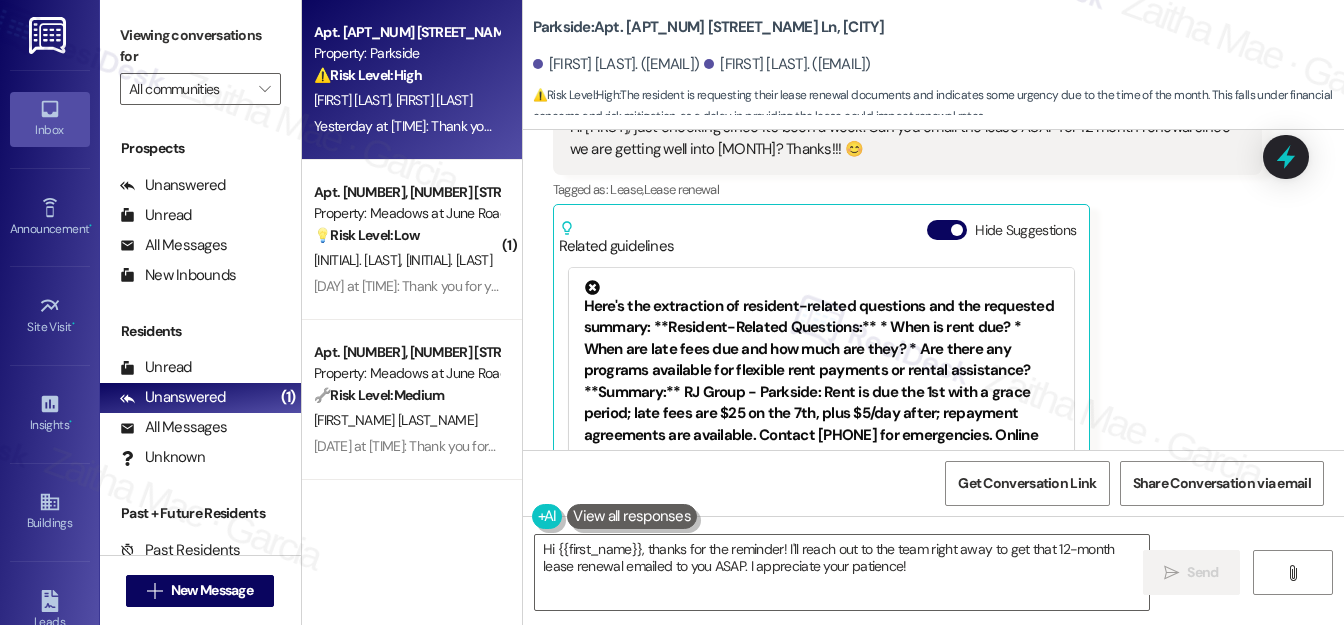 scroll, scrollTop: 17264, scrollLeft: 0, axis: vertical 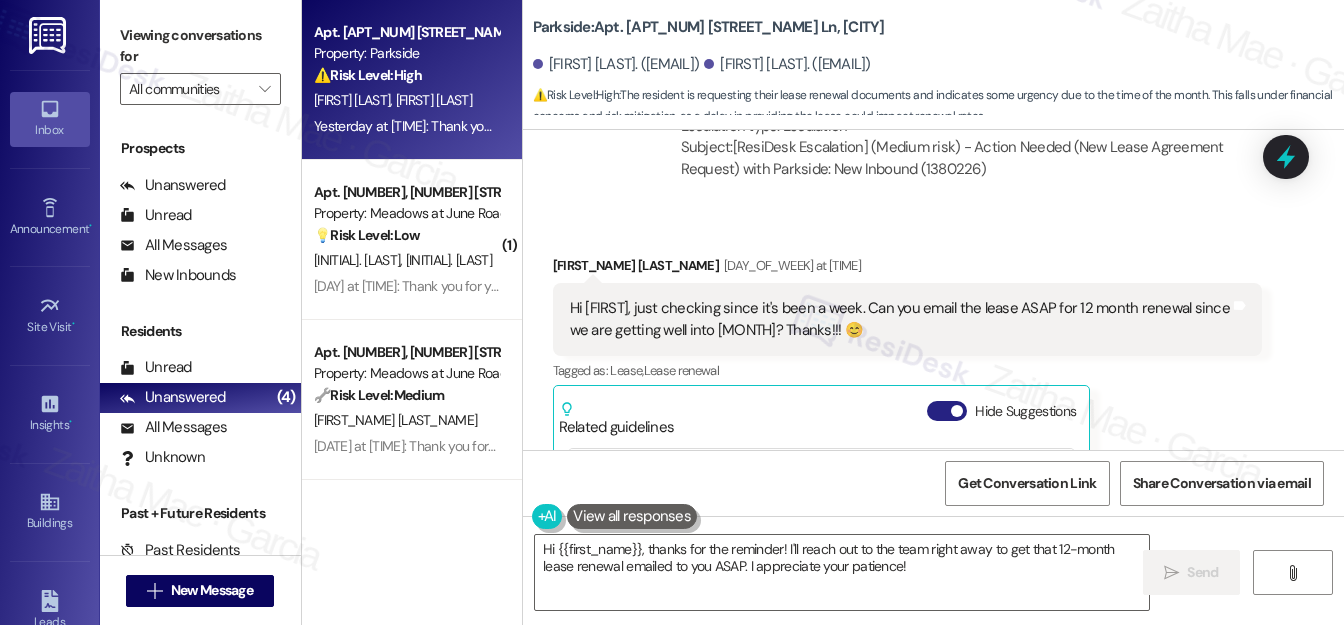 click on "Hide Suggestions" at bounding box center (947, 411) 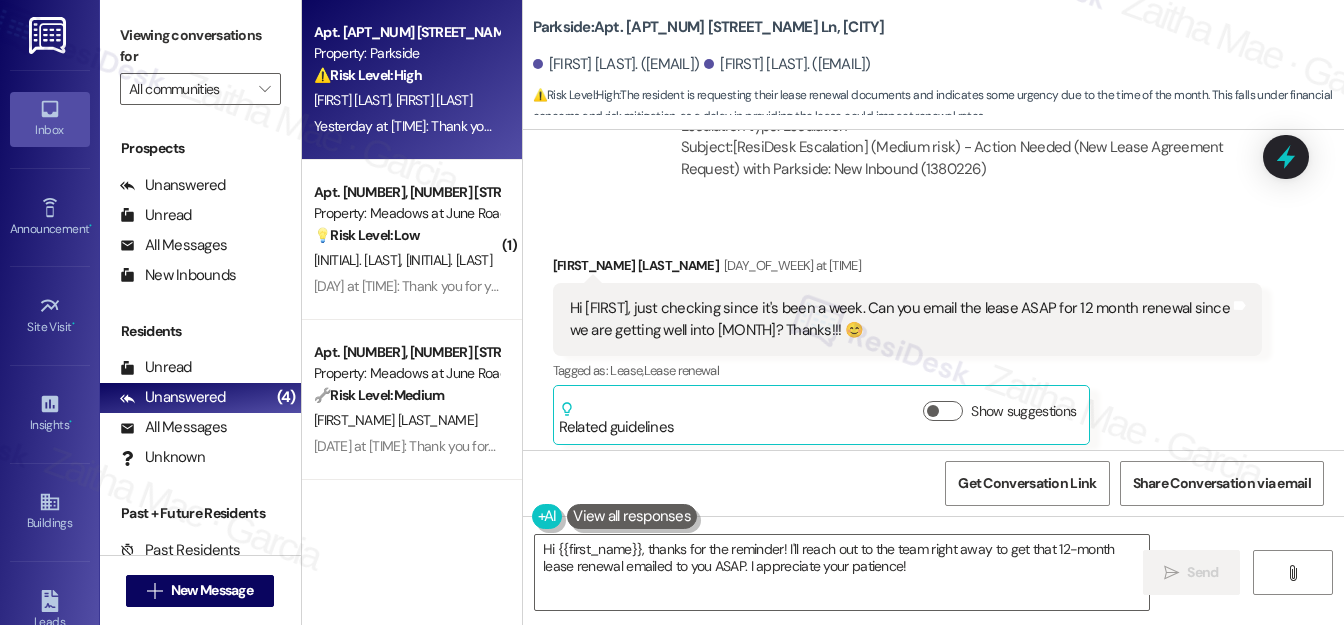click on "[NAME] [LAST] [DAY] at [TIME]" at bounding box center (907, 269) 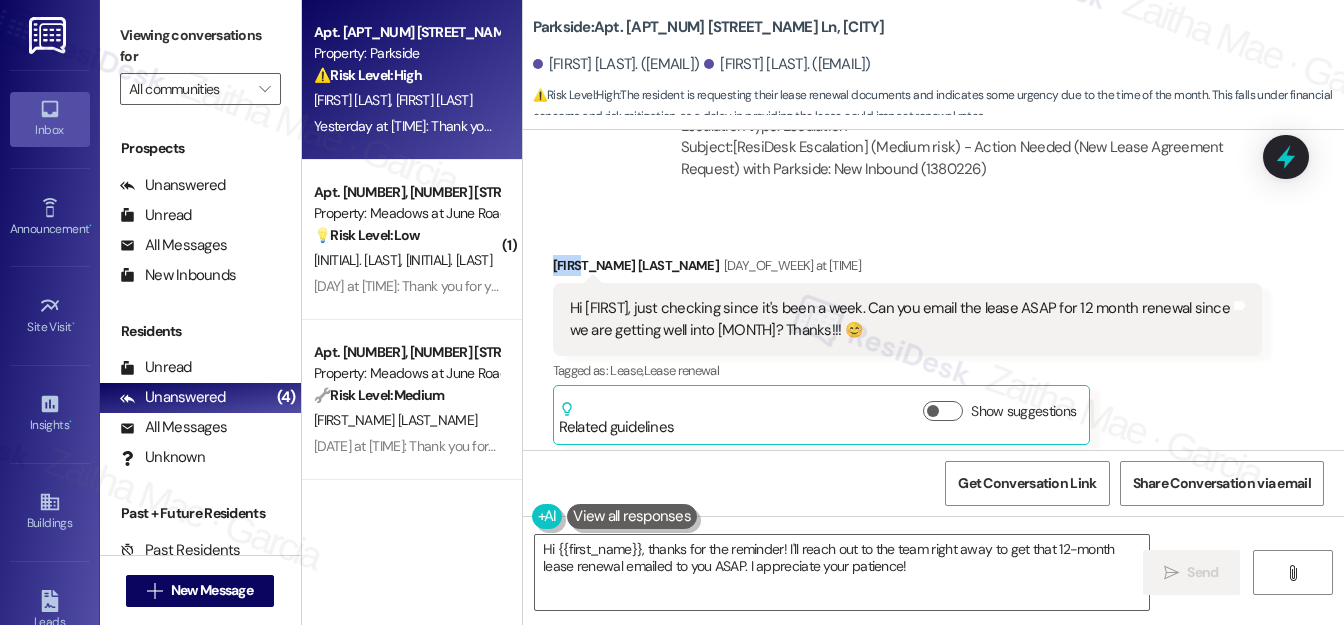 click on "[NAME] [LAST] [DAY] at [TIME]" at bounding box center [907, 269] 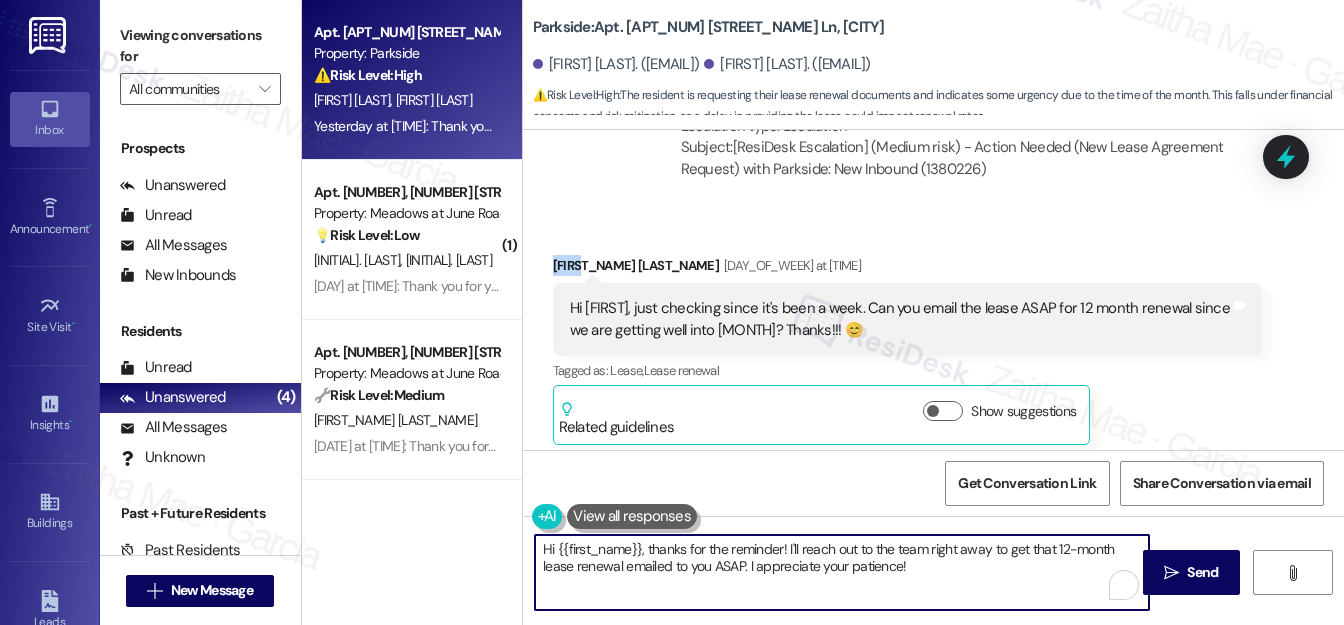 click on "Hi {{first_name}}, thanks for the reminder! I'll reach out to the team right away to get that 12-month lease renewal emailed to you ASAP. I appreciate your patience!" at bounding box center (842, 572) 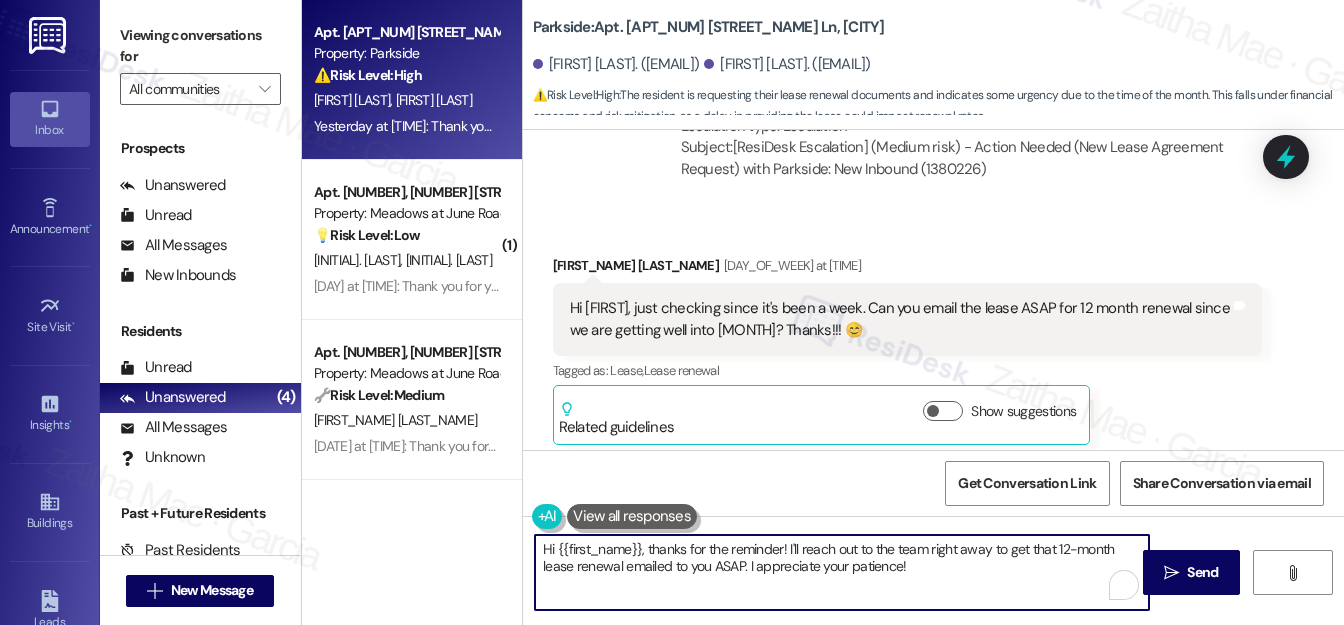 click on "Hi {{first_name}}, thanks for the reminder! I'll reach out to the team right away to get that 12-month lease renewal emailed to you ASAP. I appreciate your patience!" at bounding box center (842, 572) 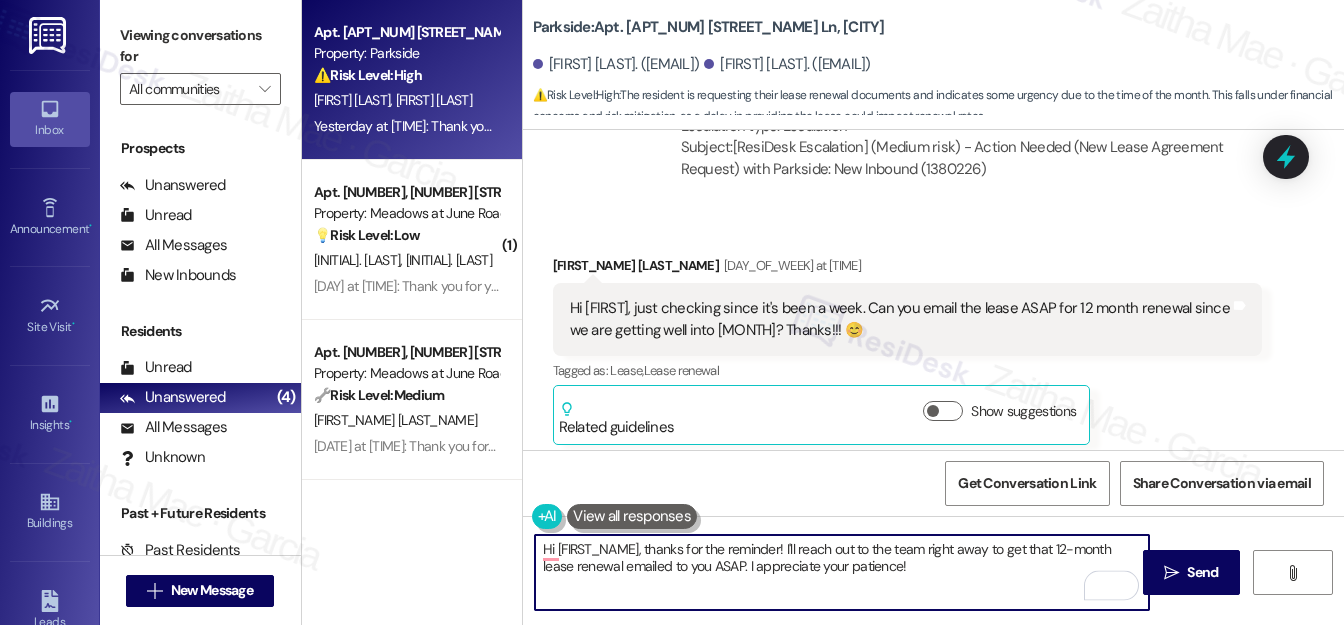 paste on "[FIRST]" 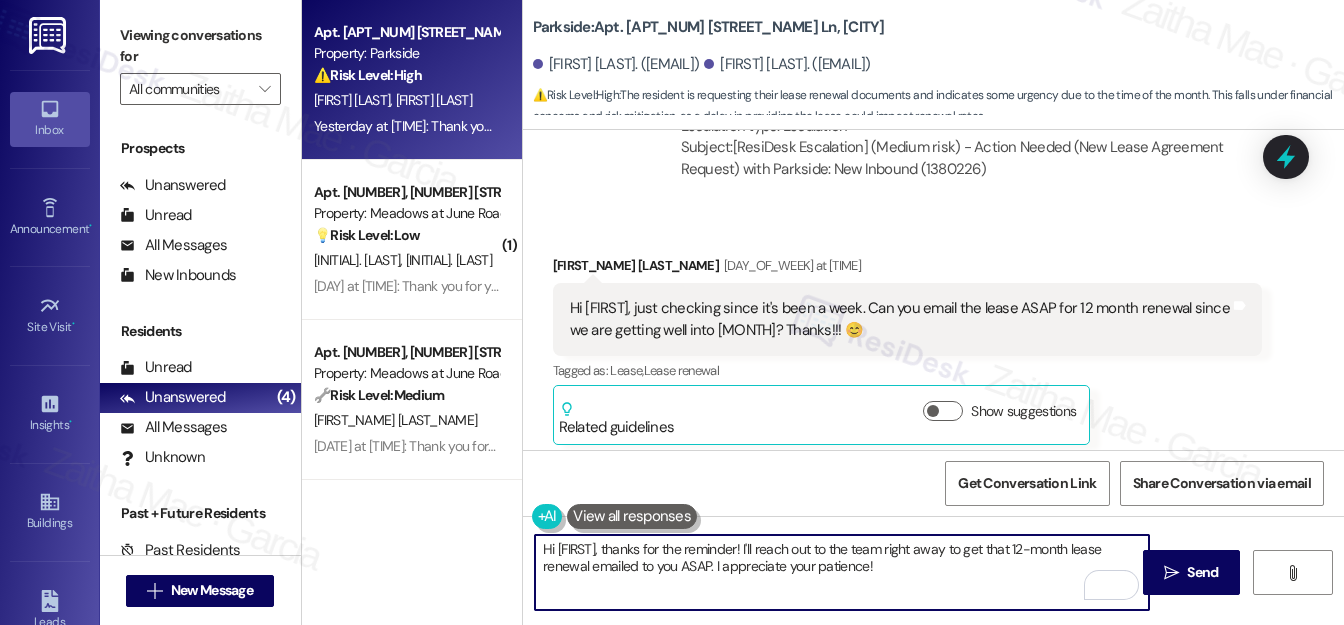 click on "Hi [FIRST], thanks for the reminder! I'll reach out to the team right away to get that 12-month lease renewal emailed to you ASAP. I appreciate your patience!" at bounding box center [842, 572] 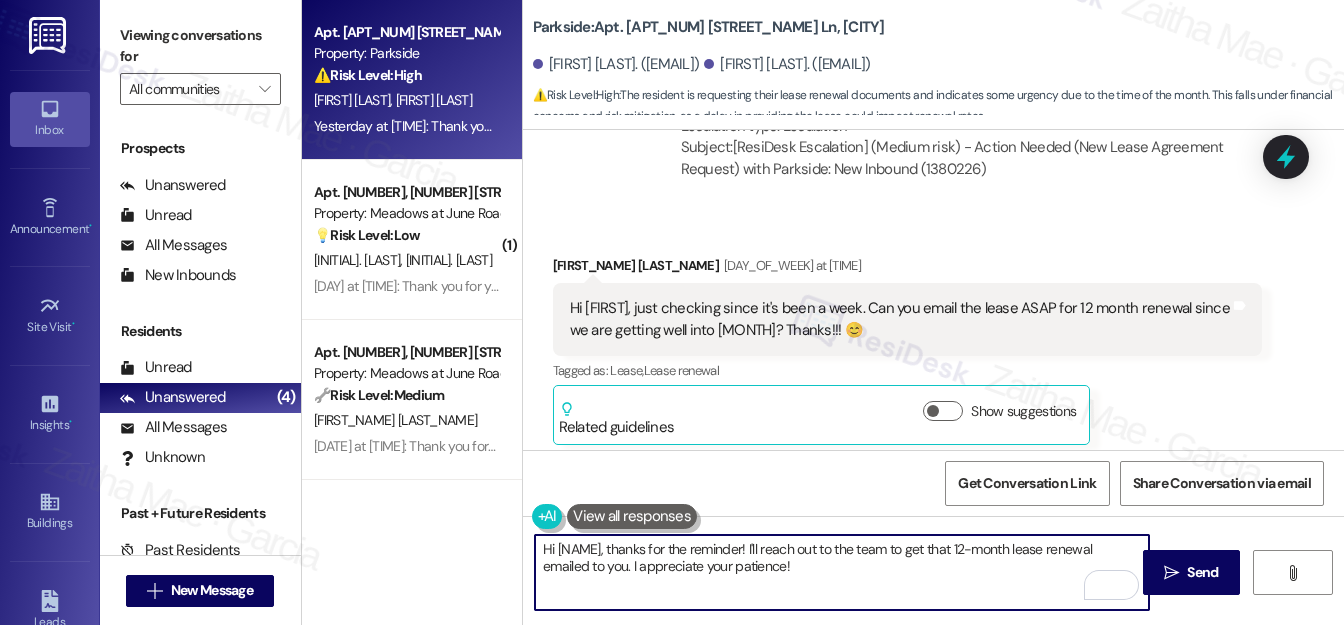 click on "Hi [NAME], thanks for the reminder! I'll reach out to the team to get that 12-month lease renewal emailed to you. I appreciate your patience!" at bounding box center (842, 572) 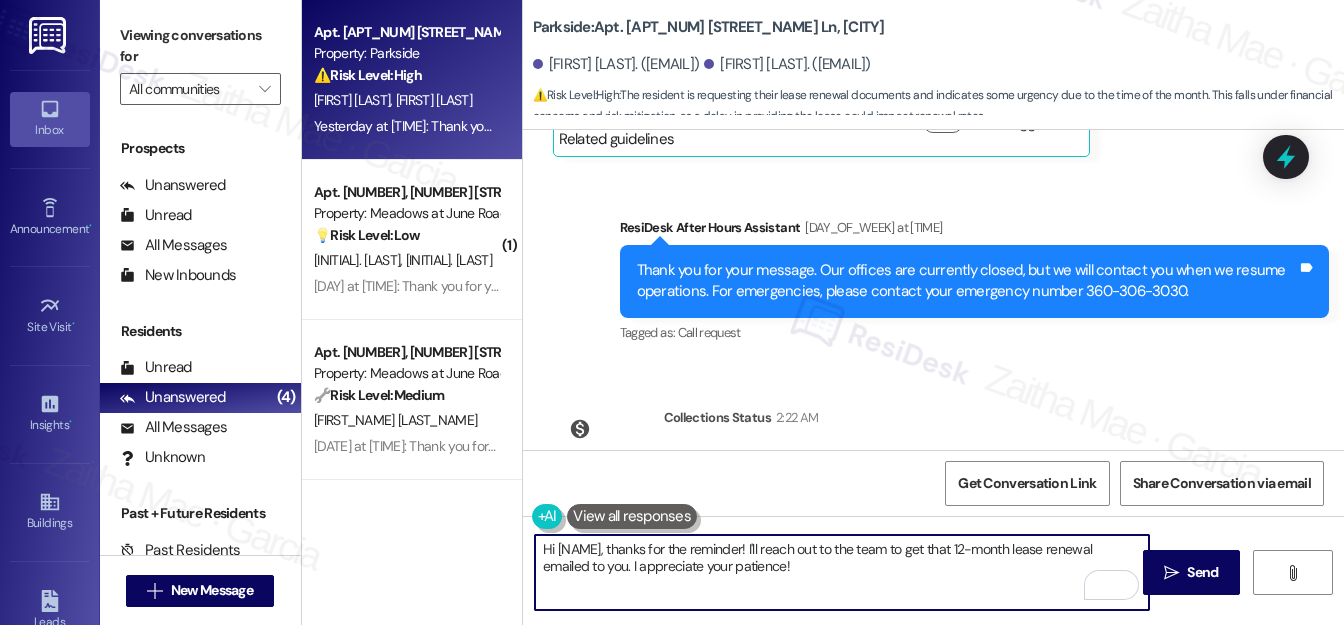 scroll, scrollTop: 17468, scrollLeft: 0, axis: vertical 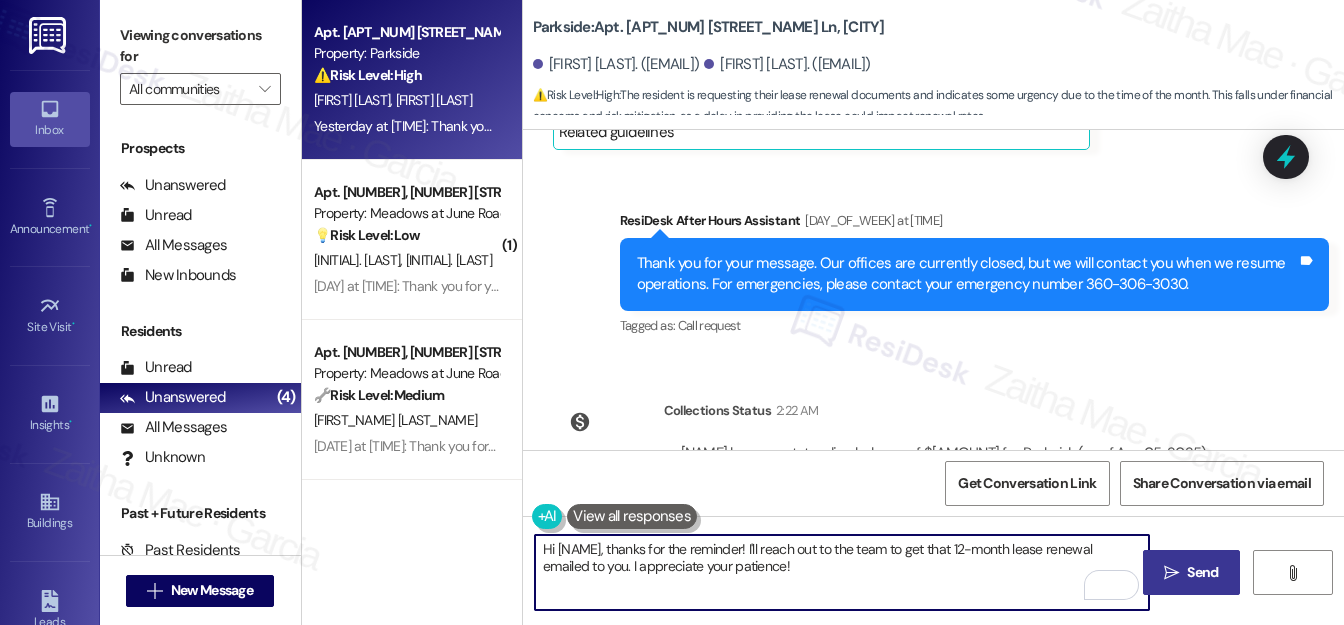 type on "Hi [NAME], thanks for the reminder! I'll reach out to the team to get that 12-month lease renewal emailed to you. I appreciate your patience!" 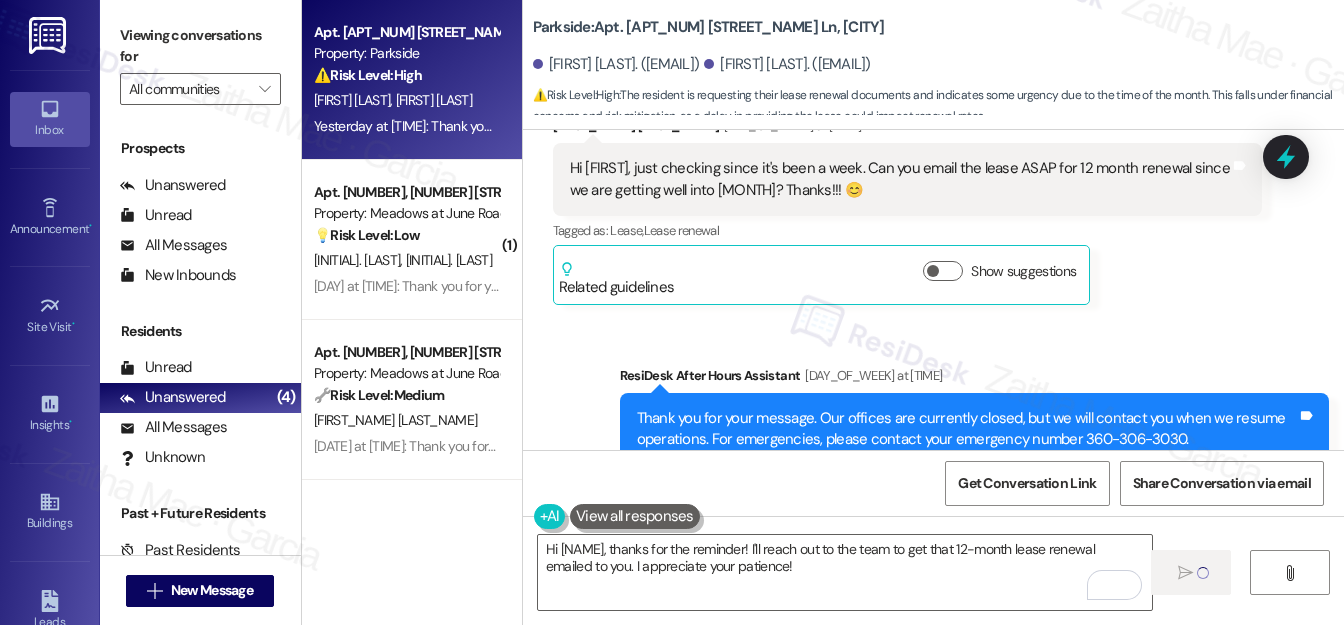 type 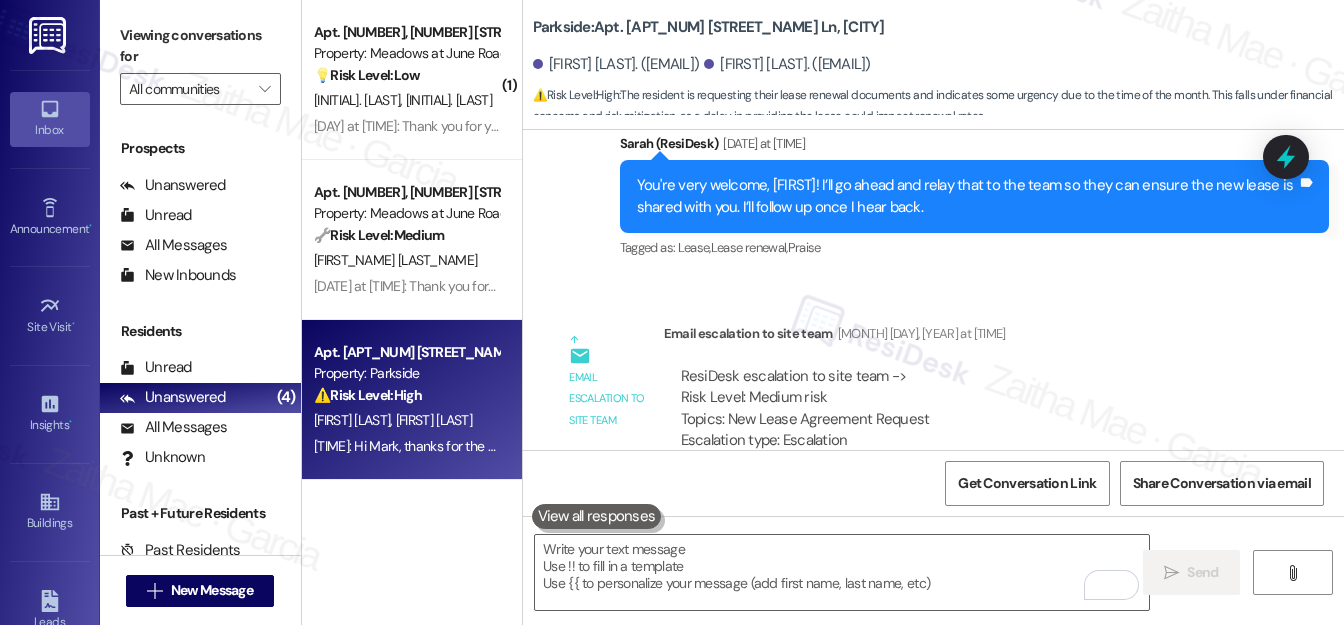 scroll, scrollTop: 16821, scrollLeft: 0, axis: vertical 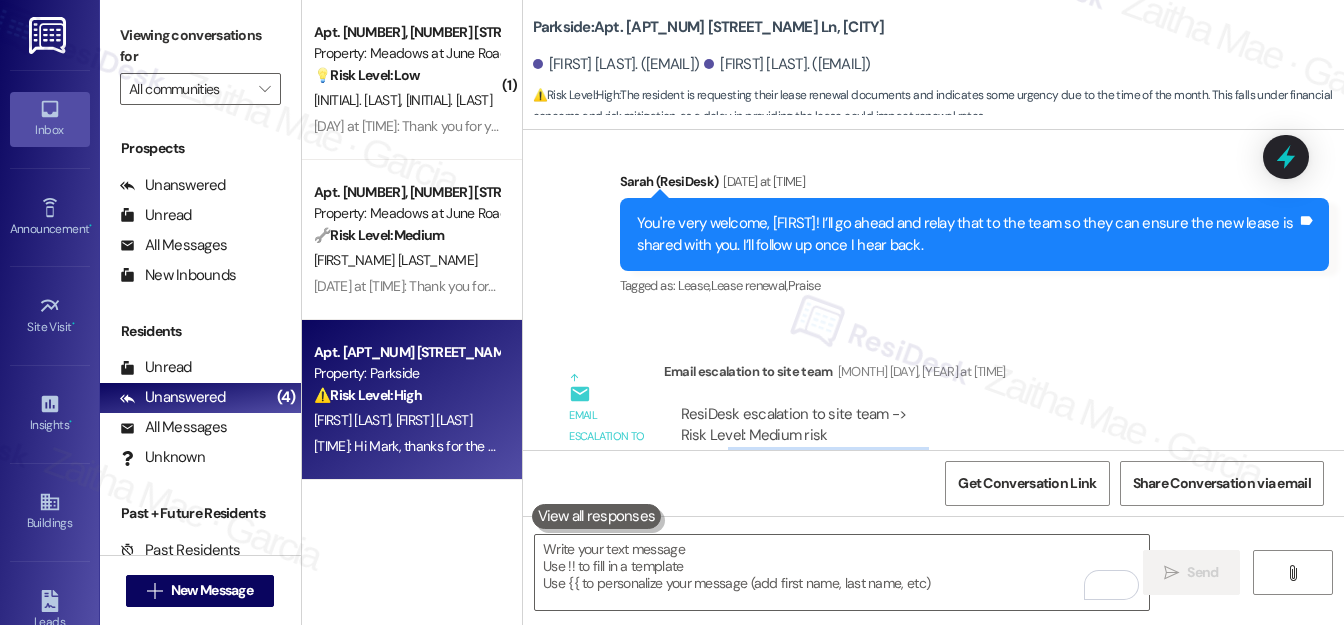 drag, startPoint x: 724, startPoint y: 367, endPoint x: 941, endPoint y: 373, distance: 217.08293 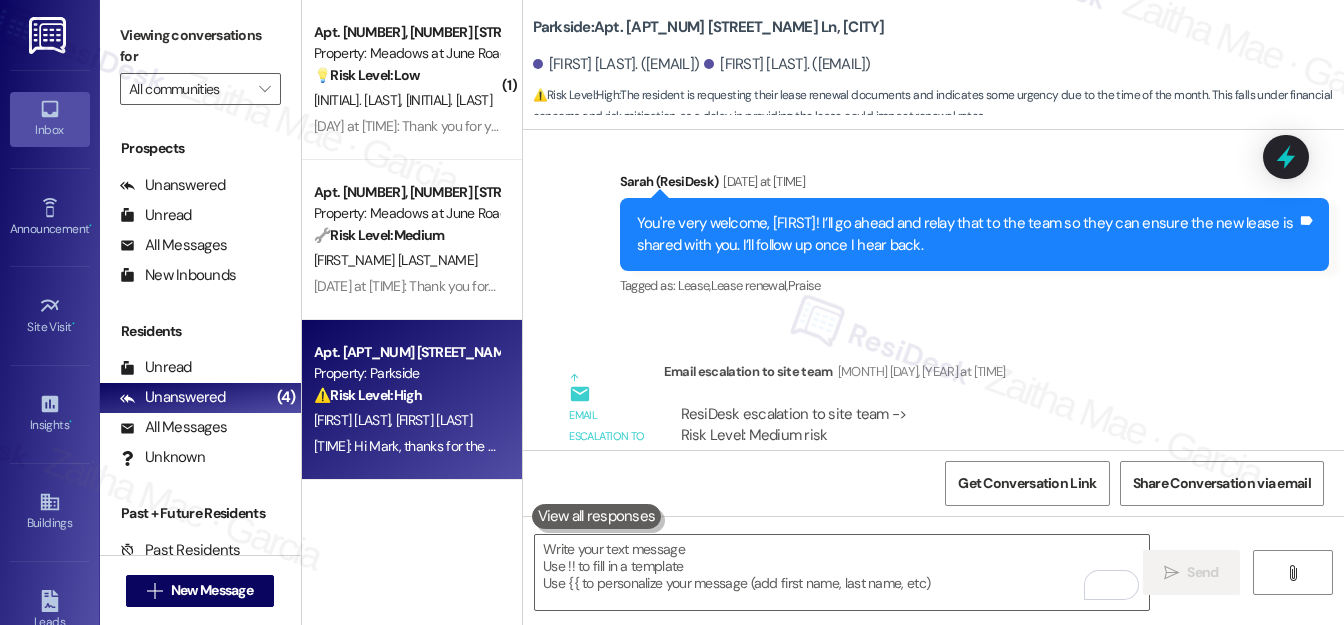 drag, startPoint x: 1108, startPoint y: 271, endPoint x: 1226, endPoint y: 230, distance: 124.919975 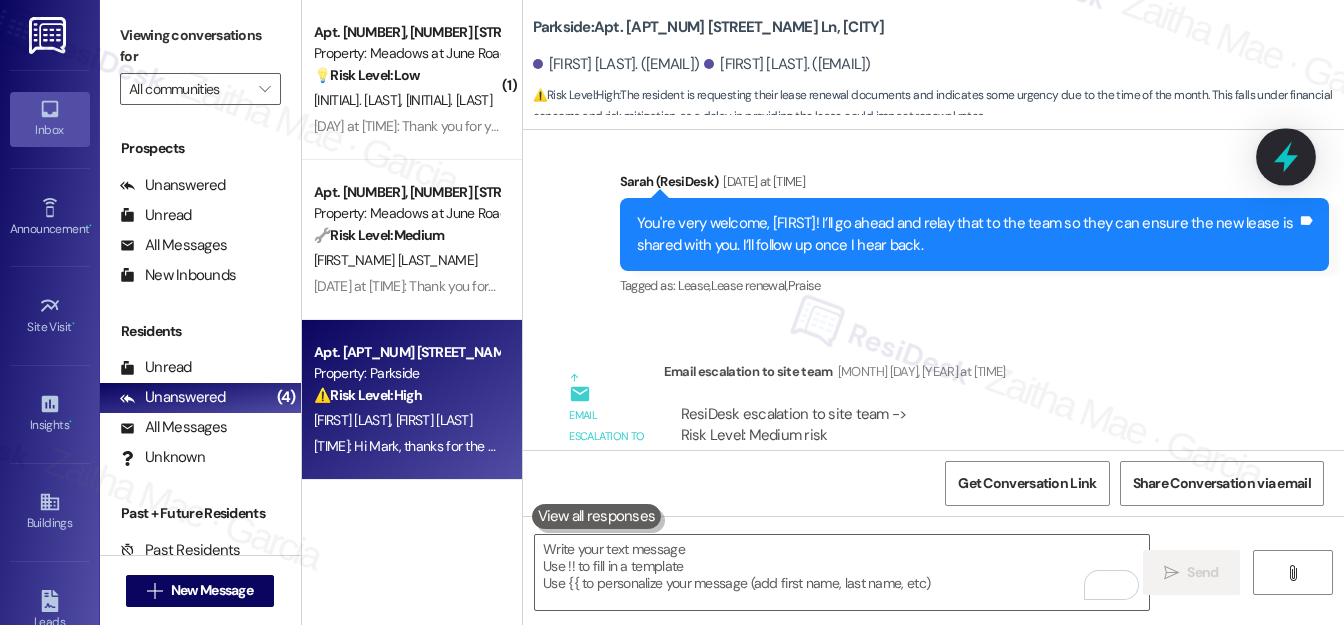 click 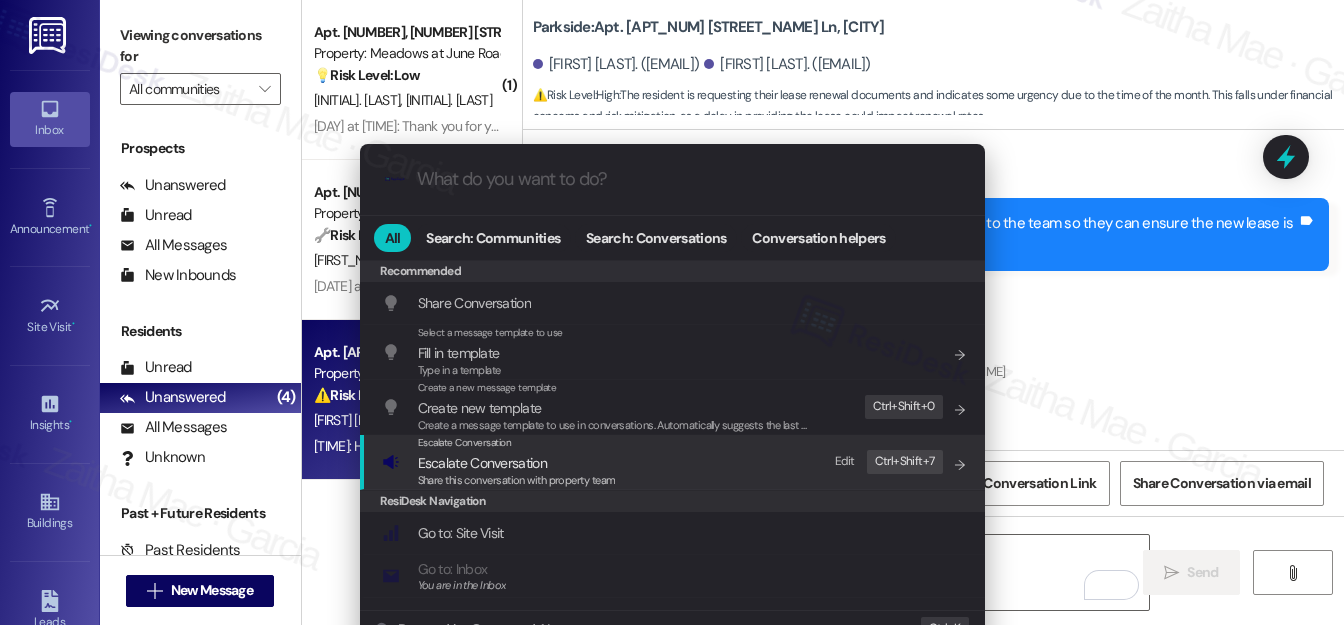 click on "Escalate Conversation" at bounding box center (482, 463) 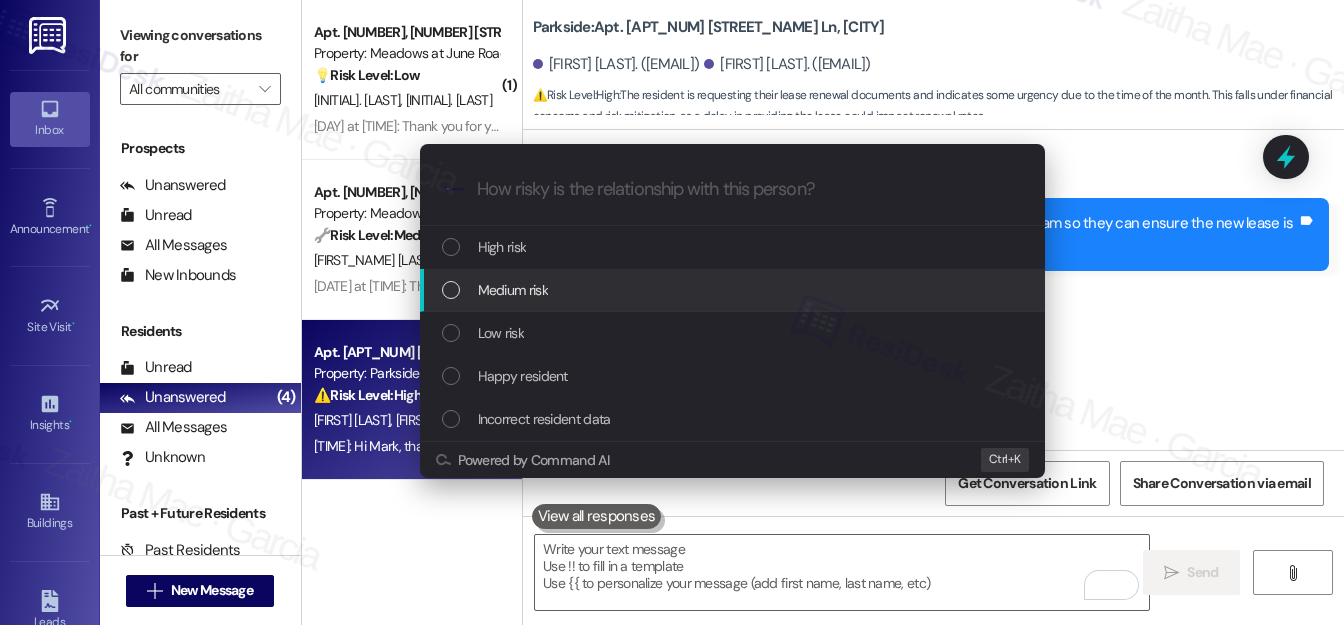click on "Medium risk" at bounding box center [513, 290] 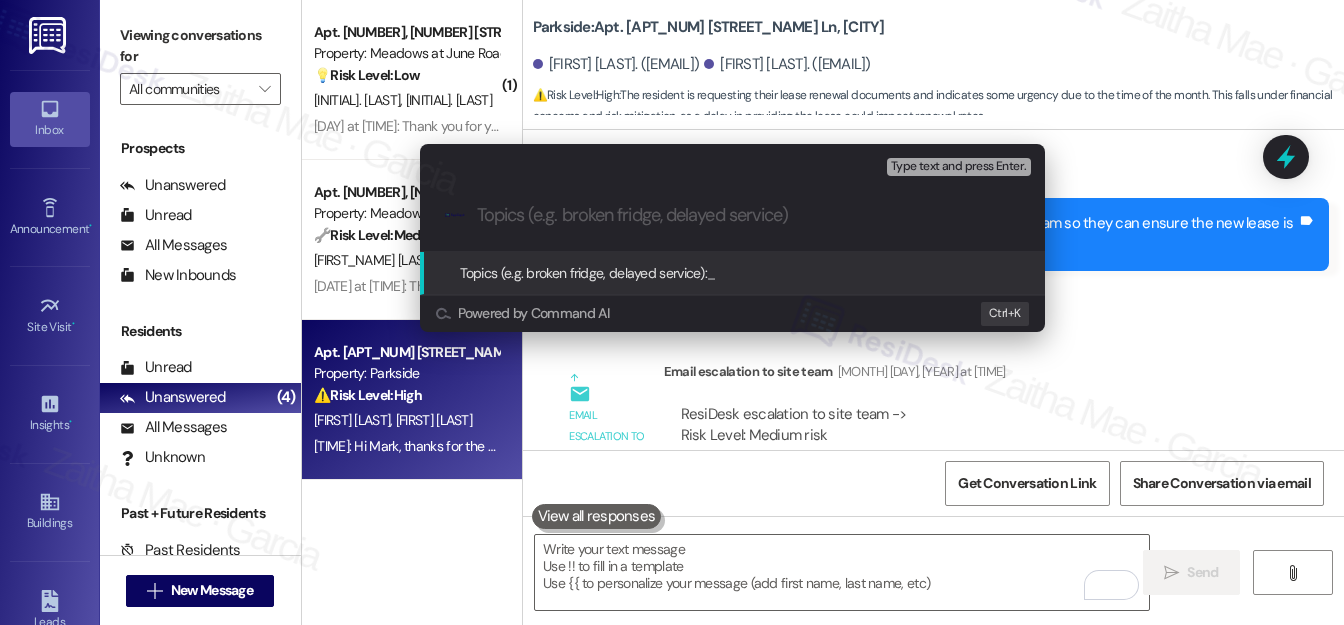 paste on "New Lease Agreement Request" 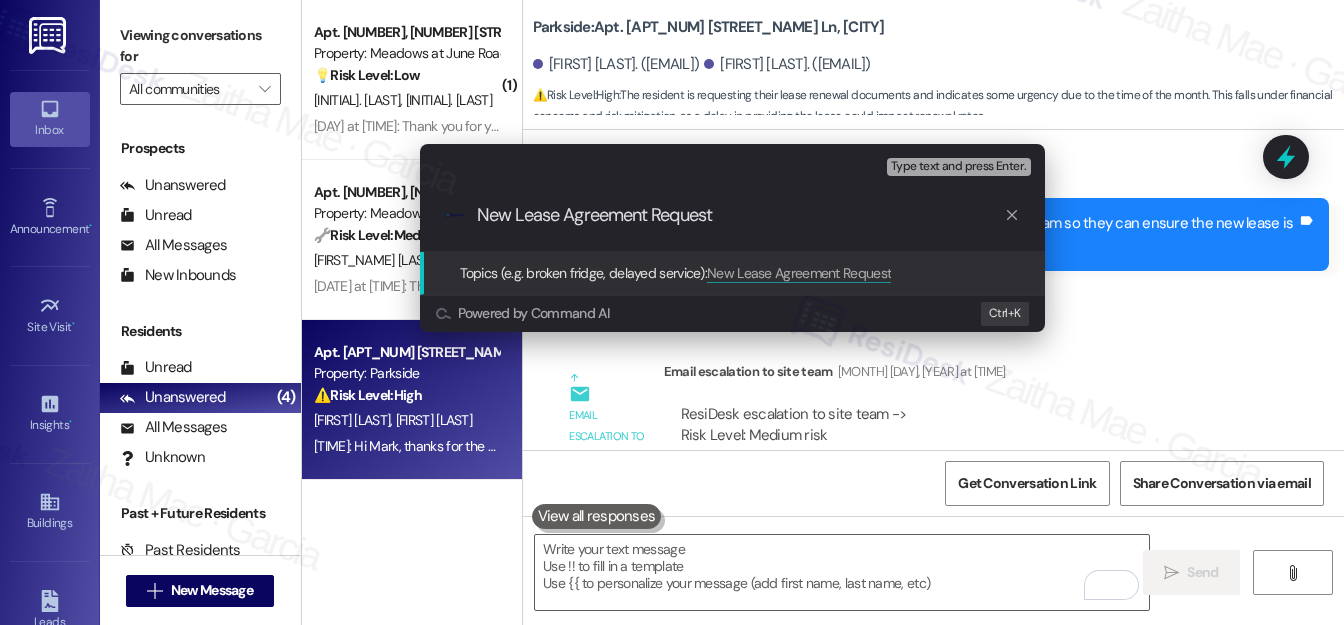 click on ".cls-1{fill:#0a055f;}.cls-2{fill:#0cc4c4;} resideskLogoBlueOrange New Lease Agreement Request" at bounding box center [732, 215] 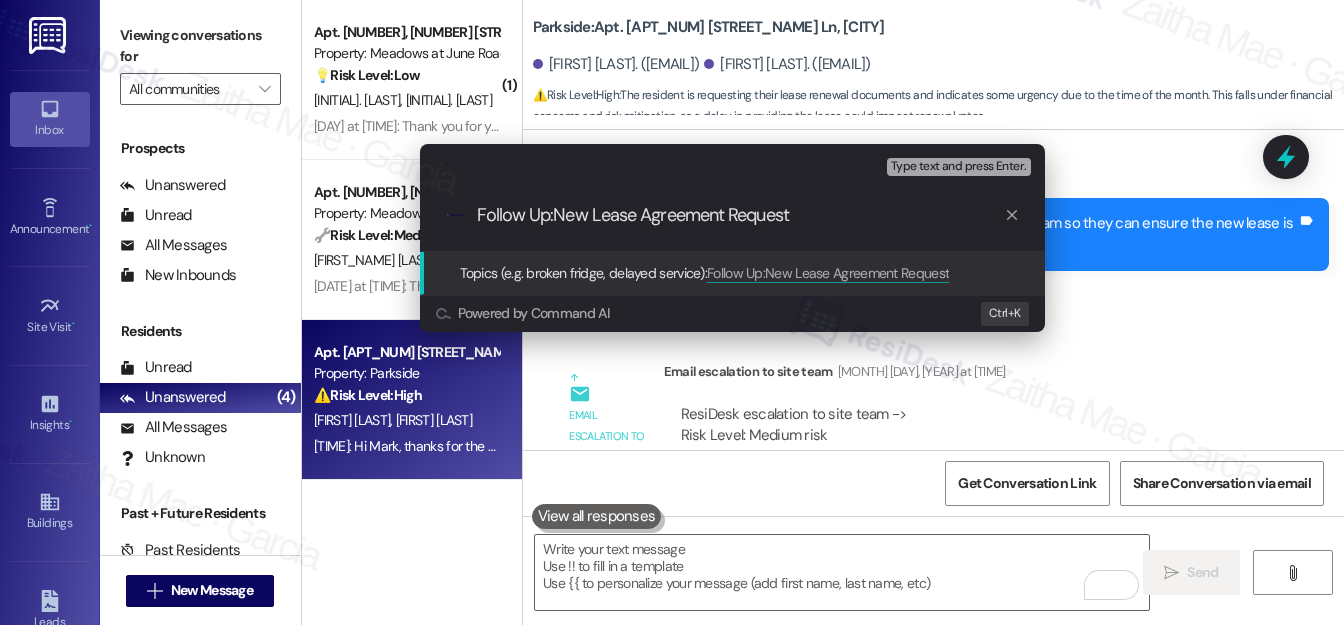 type on "Follow Up: New Lease Agreement Request" 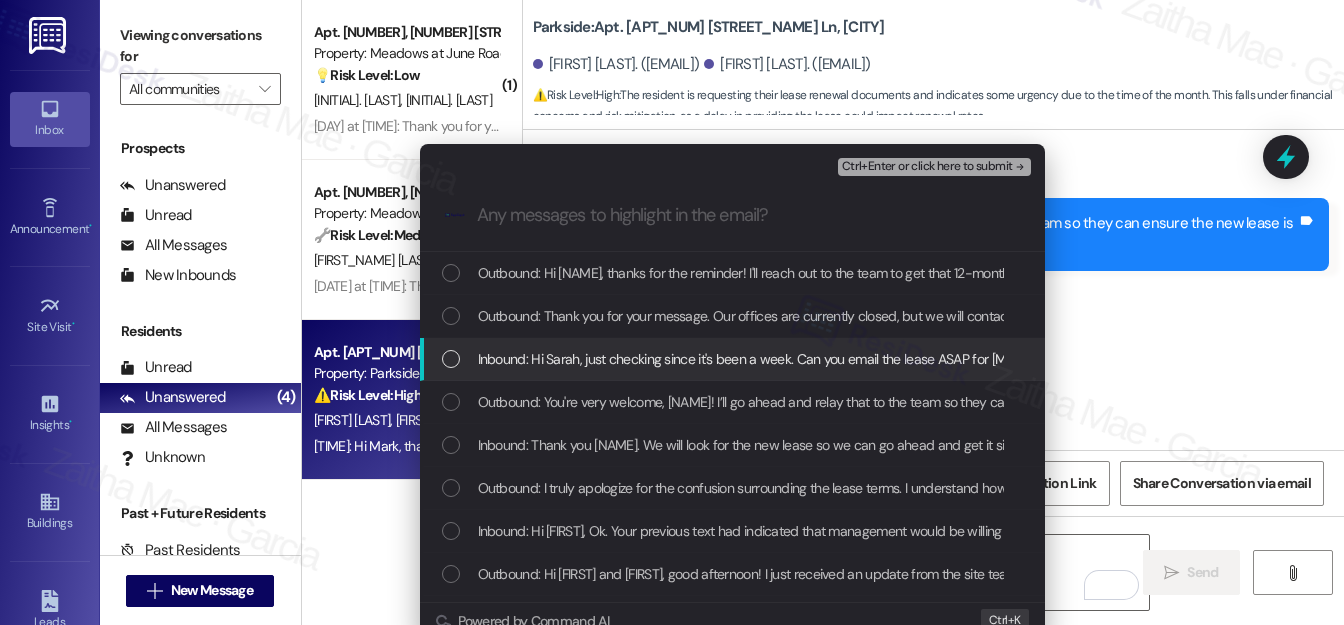 type 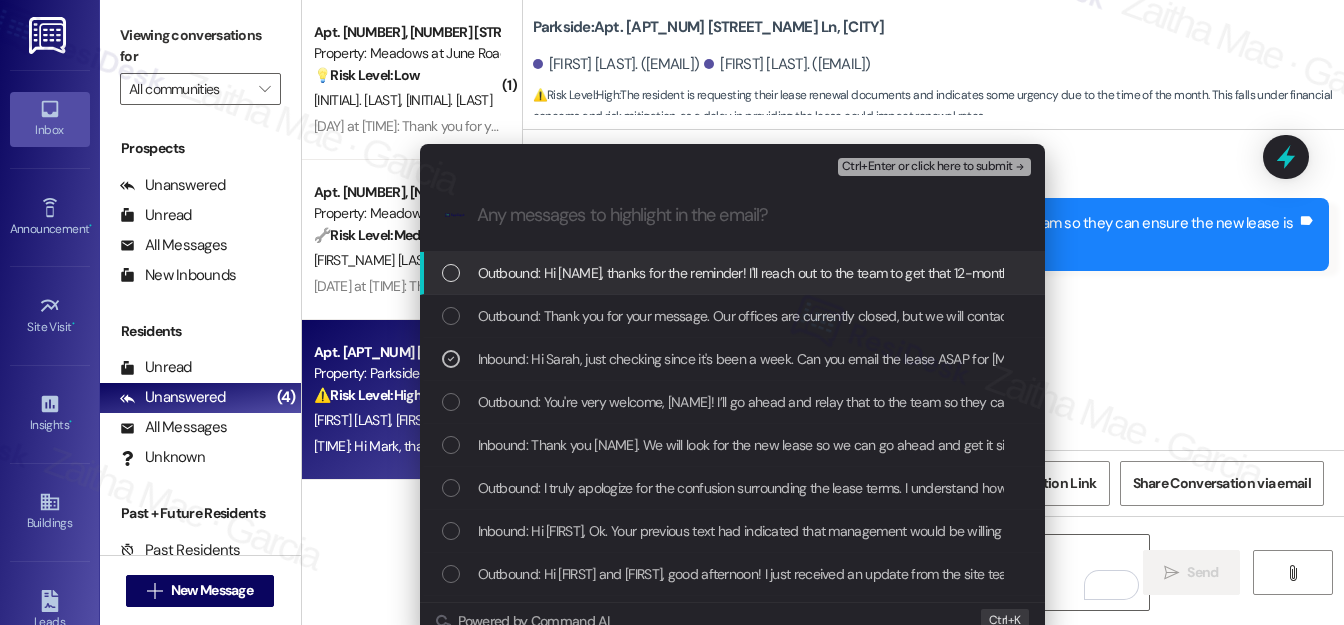 click on "Ctrl+Enter or click here to submit" at bounding box center (927, 167) 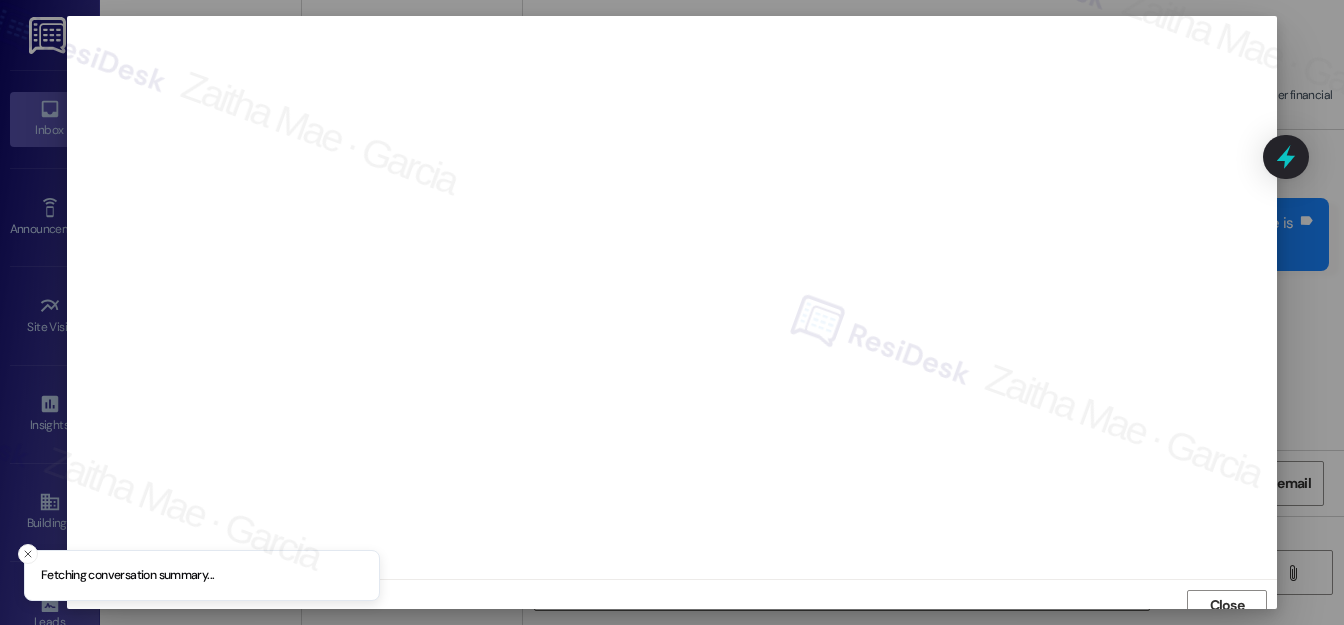 scroll, scrollTop: 12, scrollLeft: 0, axis: vertical 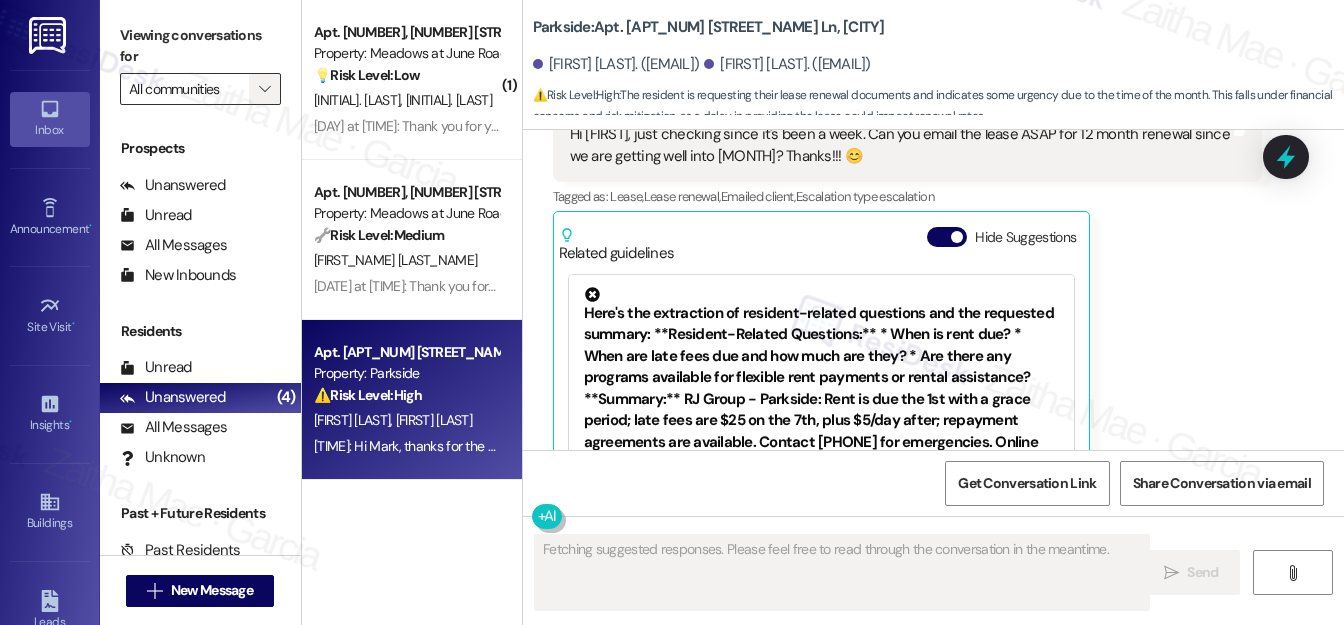click on "" at bounding box center [265, 89] 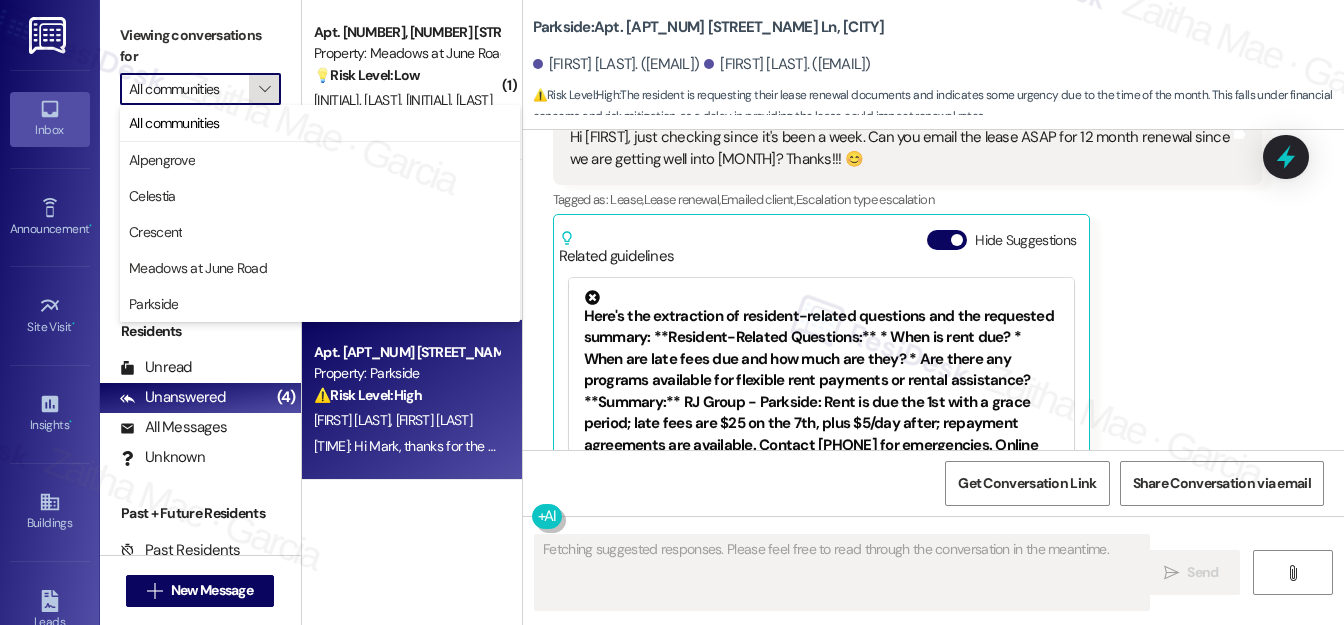 click on "" at bounding box center [265, 89] 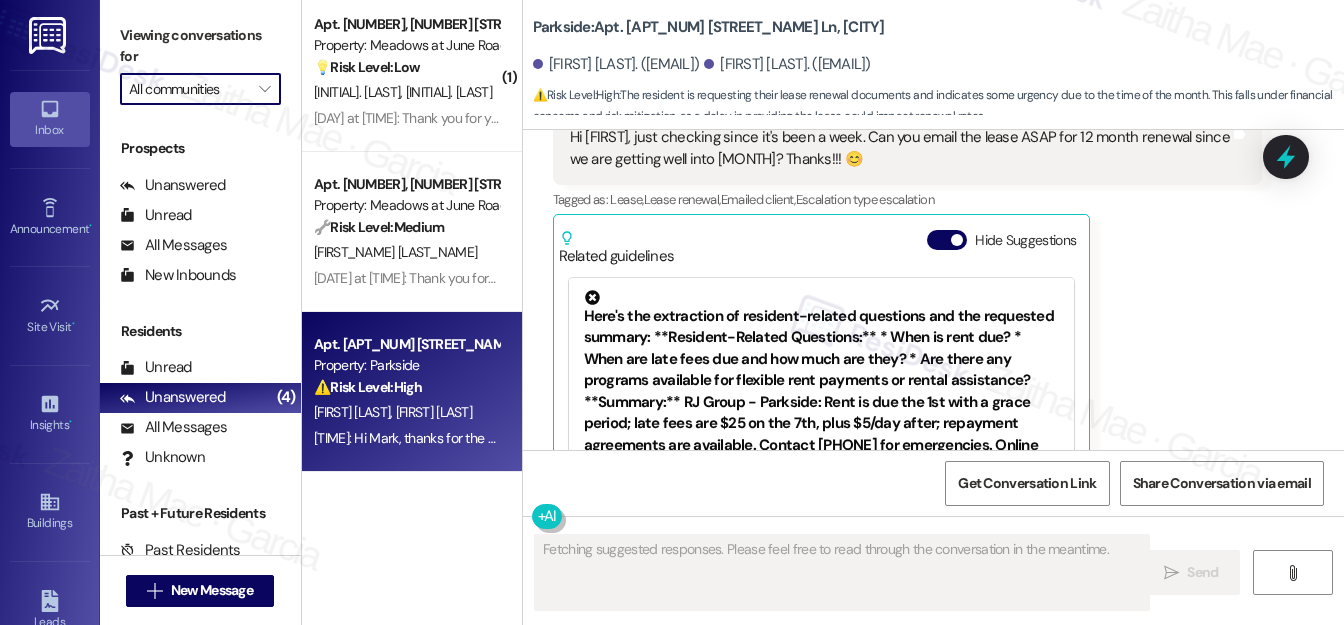 scroll, scrollTop: 0, scrollLeft: 0, axis: both 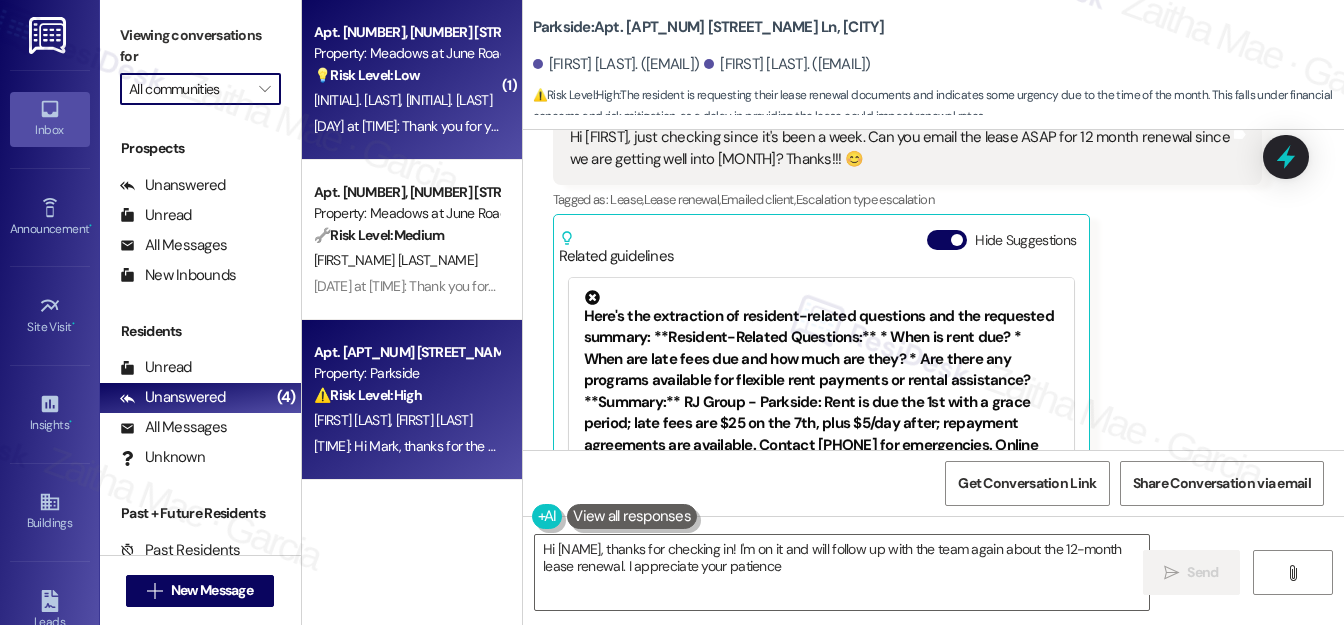 type on "Hi [NAME], thanks for checking in! I'm on it and will follow up with the team again about the 12-month lease renewal. I appreciate your patience!" 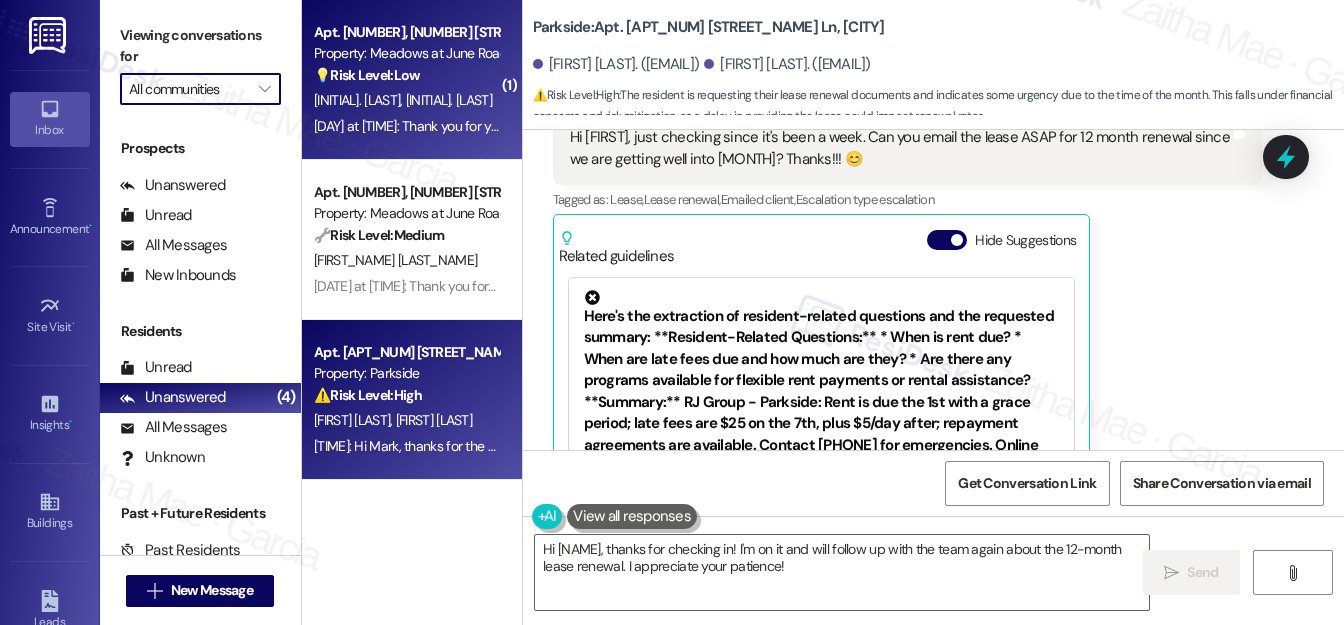 click on "💡  Risk Level:  Low The resident is asking about picking up fobs, which is a non-essential request related to amenity access." at bounding box center [406, 75] 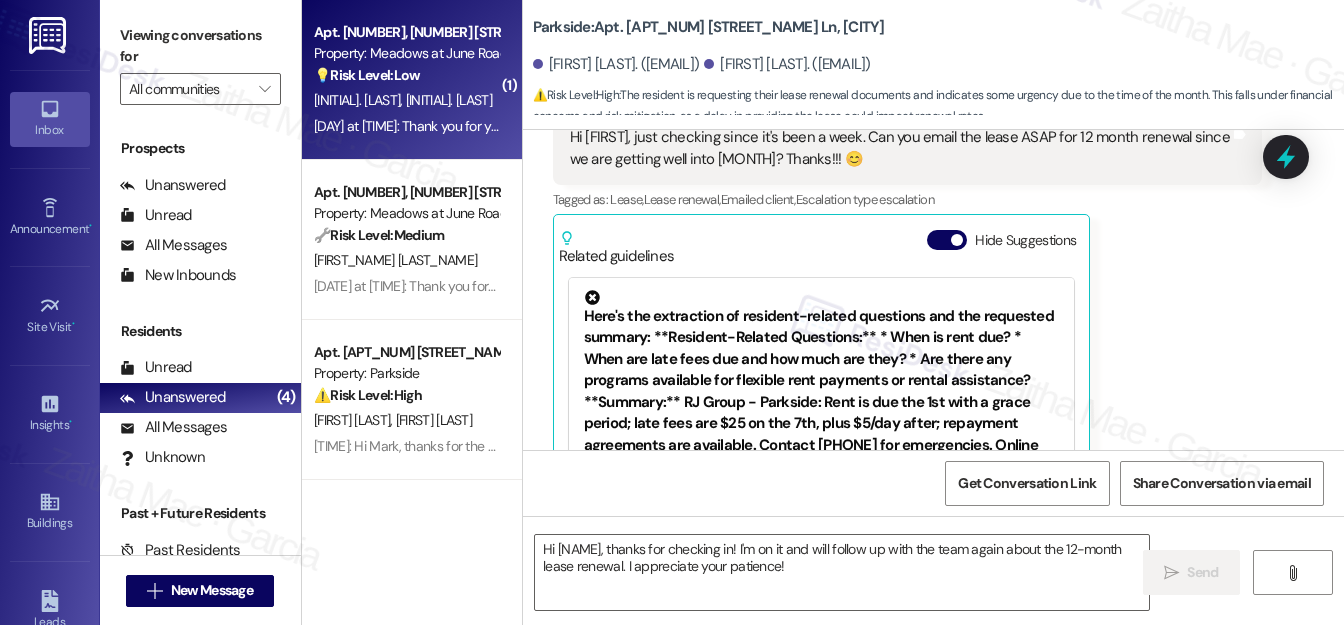 type on "Fetching suggested responses. Please feel free to read through the conversation in the meantime." 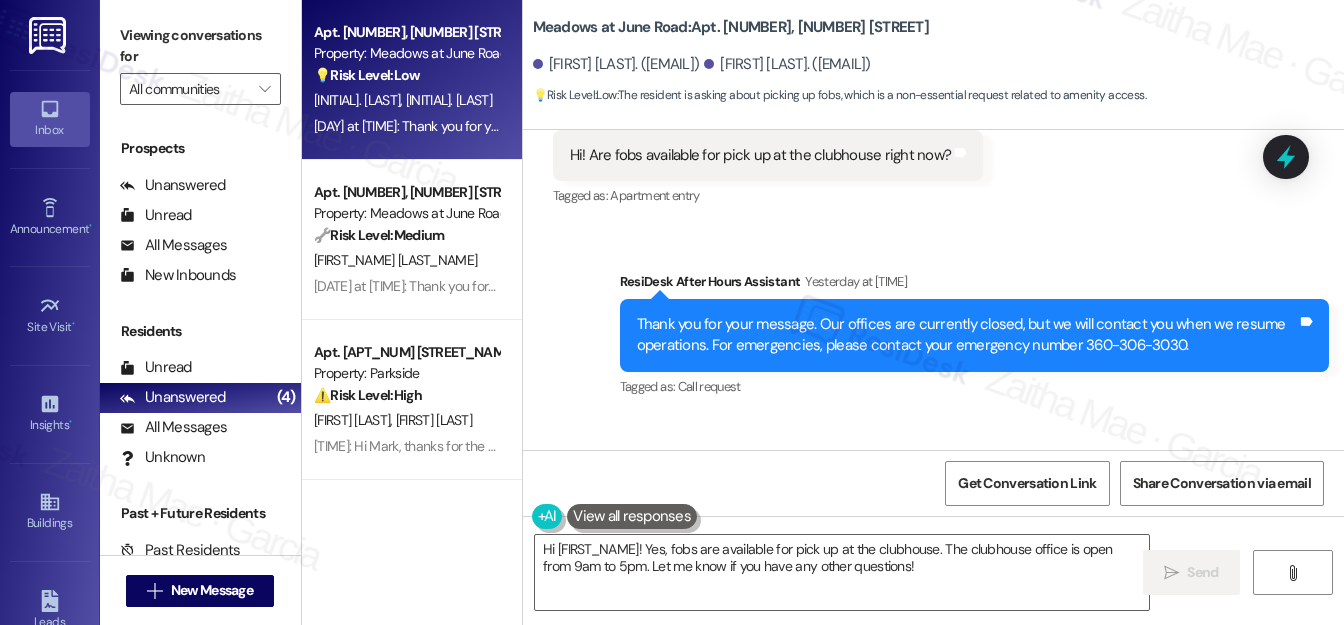 scroll, scrollTop: 9893, scrollLeft: 0, axis: vertical 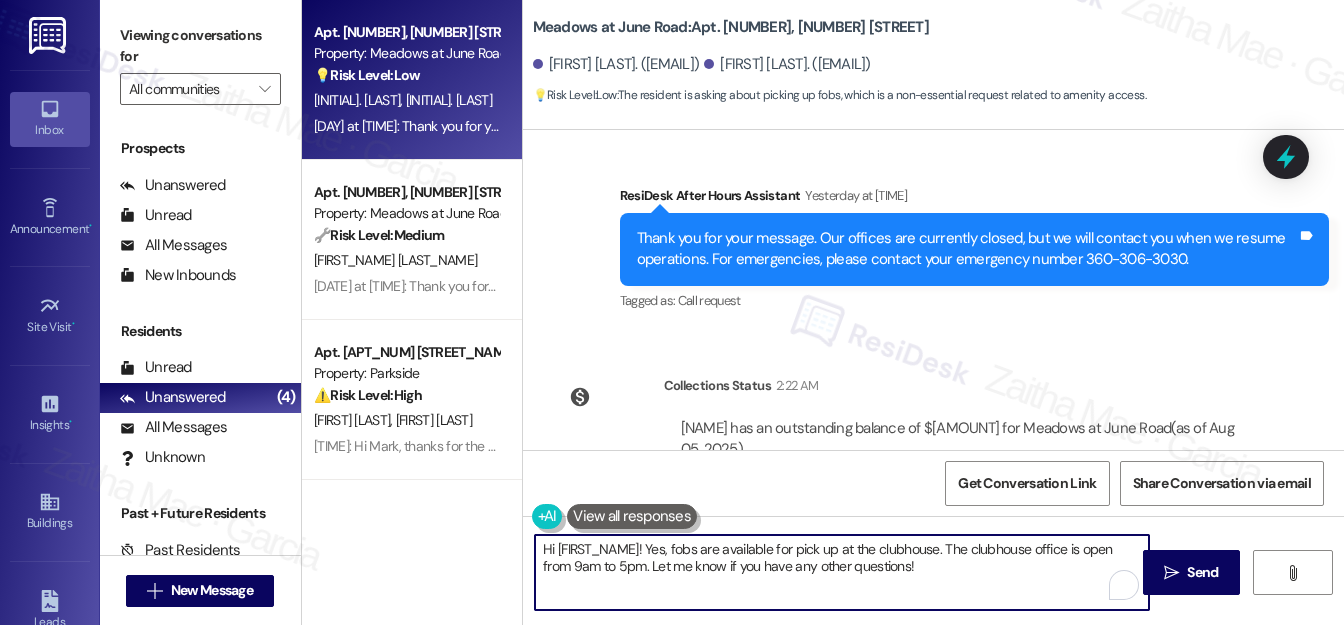drag, startPoint x: 646, startPoint y: 542, endPoint x: 899, endPoint y: 568, distance: 254.33246 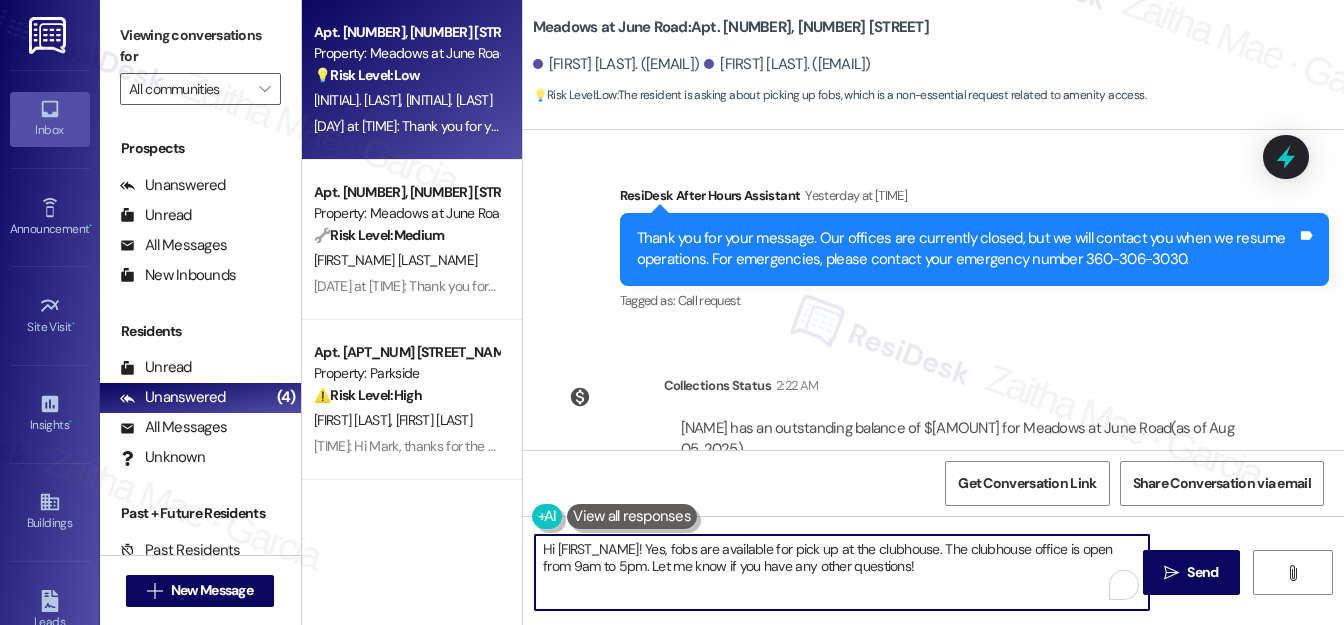 click on "Hi [FIRST_NAME]! Yes, fobs are available for pick up at the clubhouse. The clubhouse office is open from 9am to 5pm. Let me know if you have any other questions!" at bounding box center [842, 572] 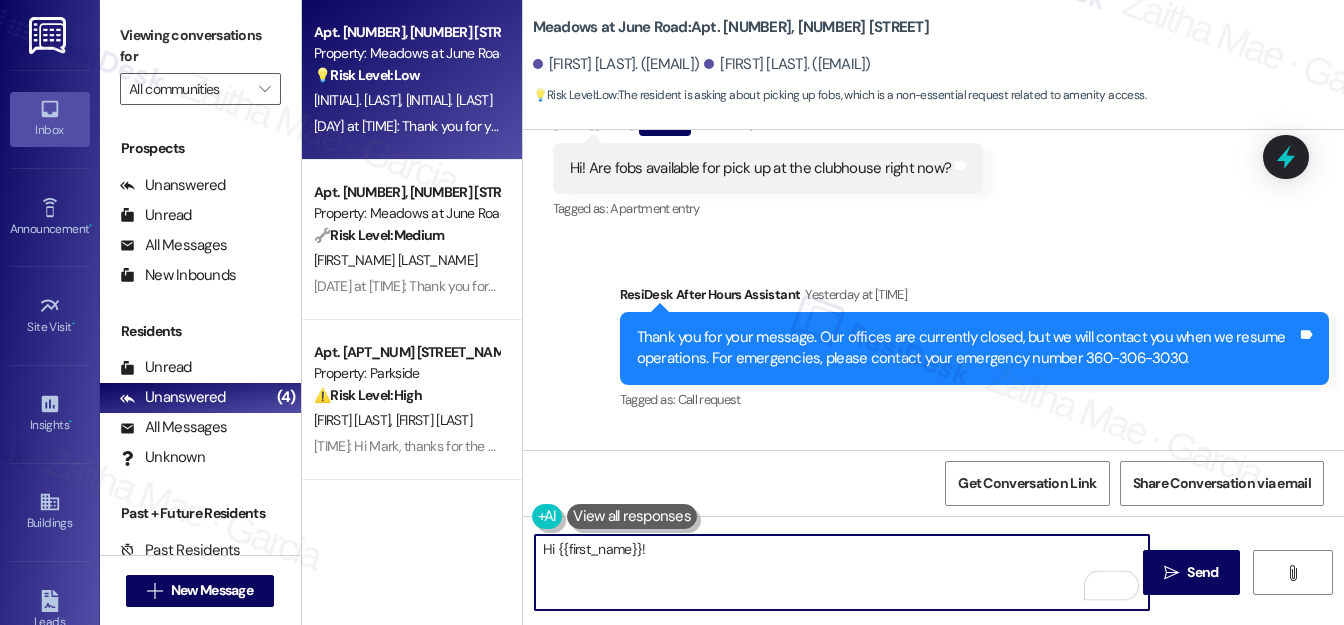 scroll, scrollTop: 9711, scrollLeft: 0, axis: vertical 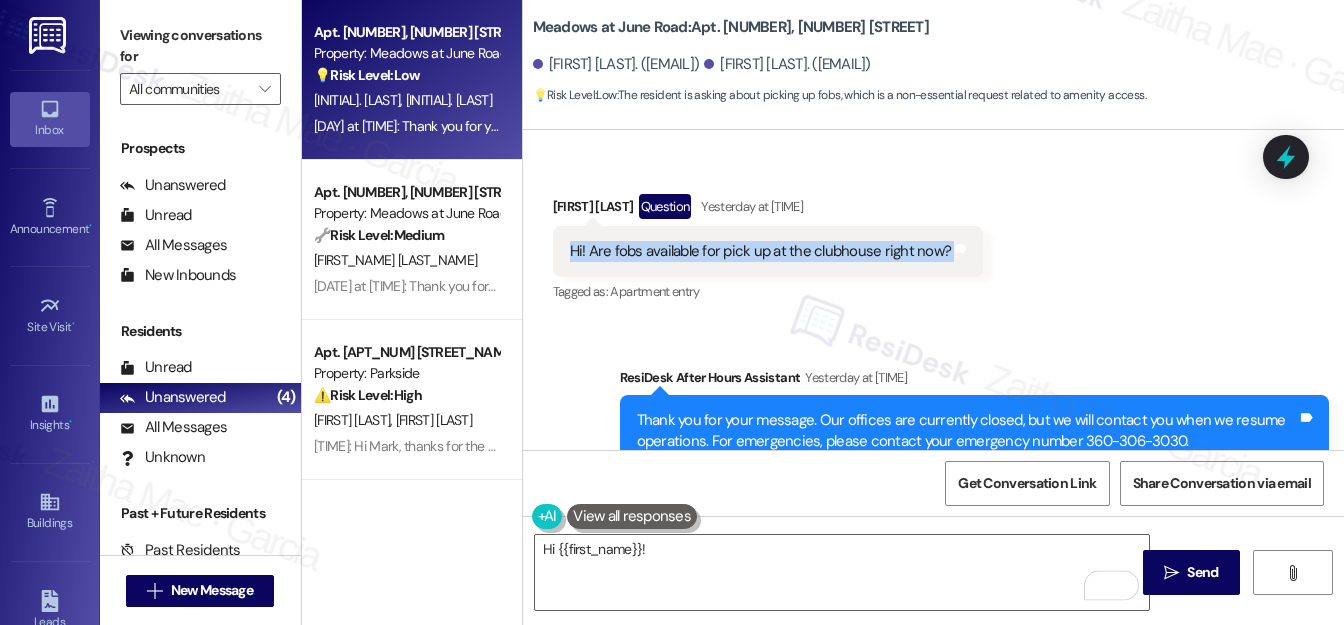 drag, startPoint x: 562, startPoint y: 162, endPoint x: 996, endPoint y: 177, distance: 434.25912 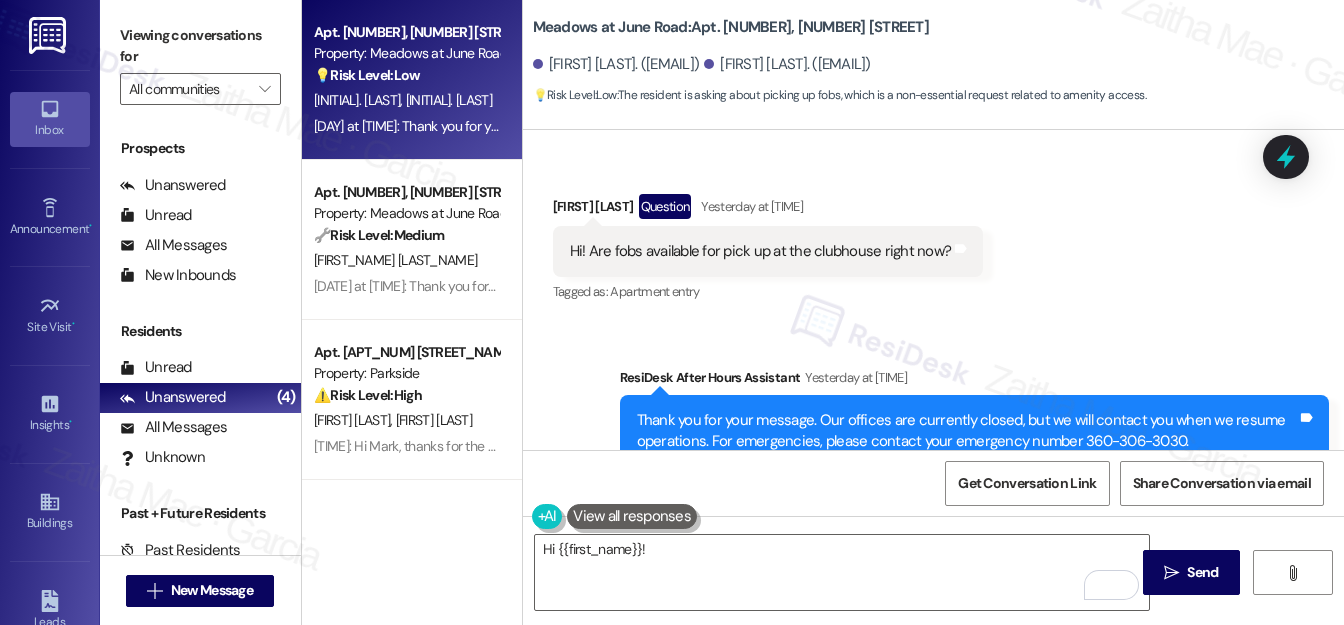 click on "Tagged as:   Apartment entry Click to highlight conversations about Apartment entry" at bounding box center [768, 291] 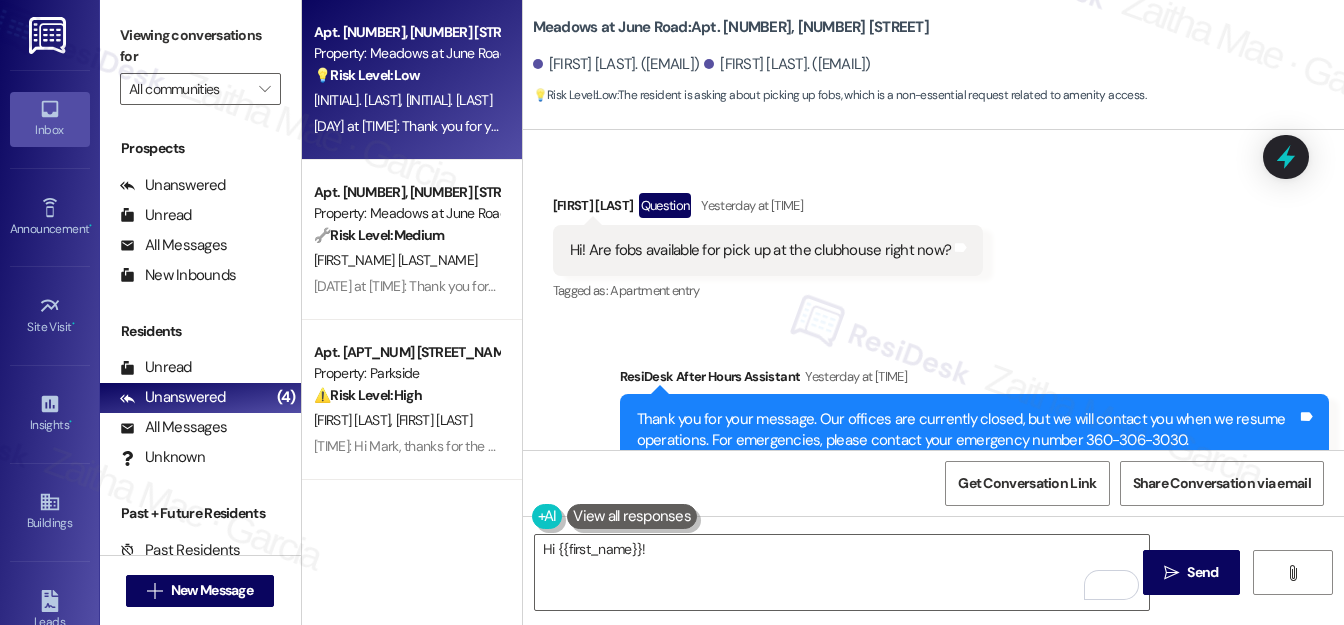 scroll, scrollTop: 9621, scrollLeft: 0, axis: vertical 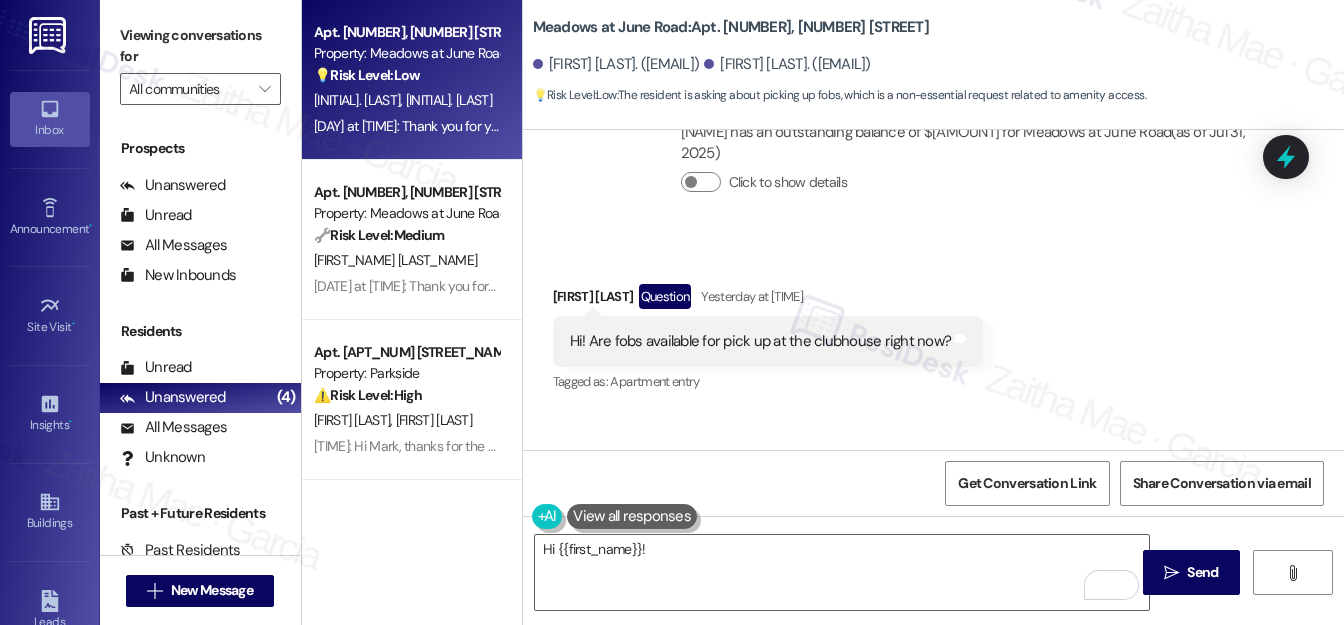 click on "[FIRST] [LAST] Question [DAY_OF_WEEK] at [TIME]" at bounding box center (768, 300) 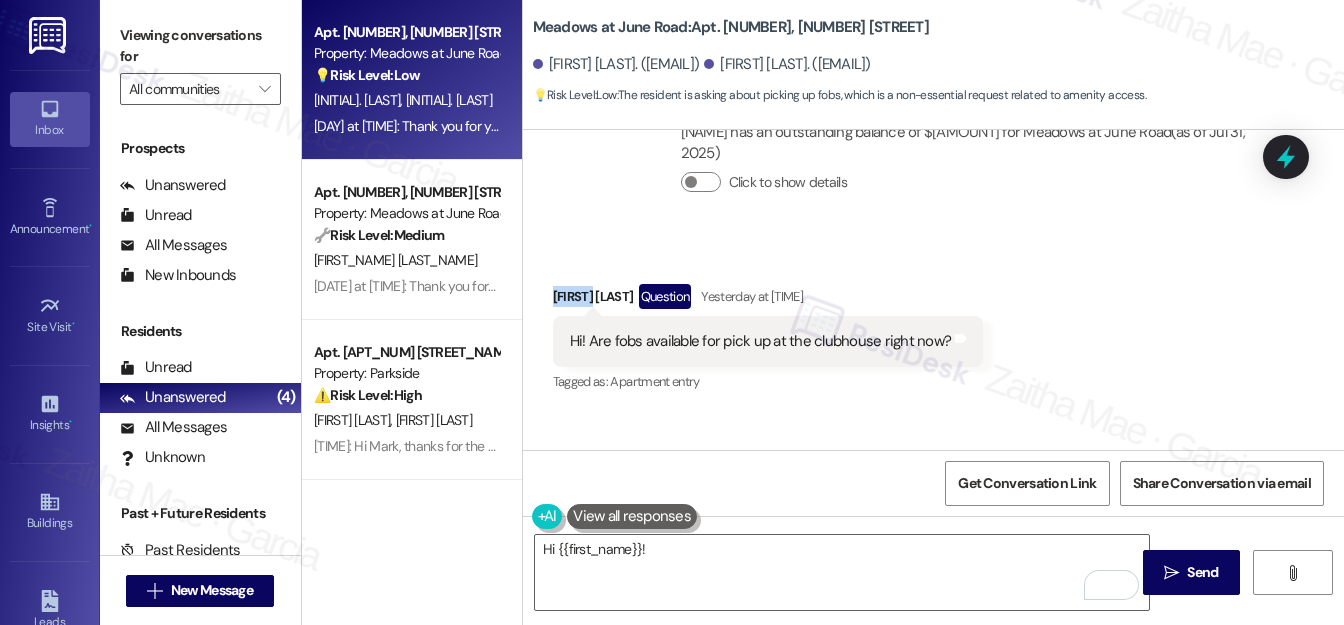 click on "[FIRST] [LAST] Question [DAY_OF_WEEK] at [TIME]" at bounding box center [768, 300] 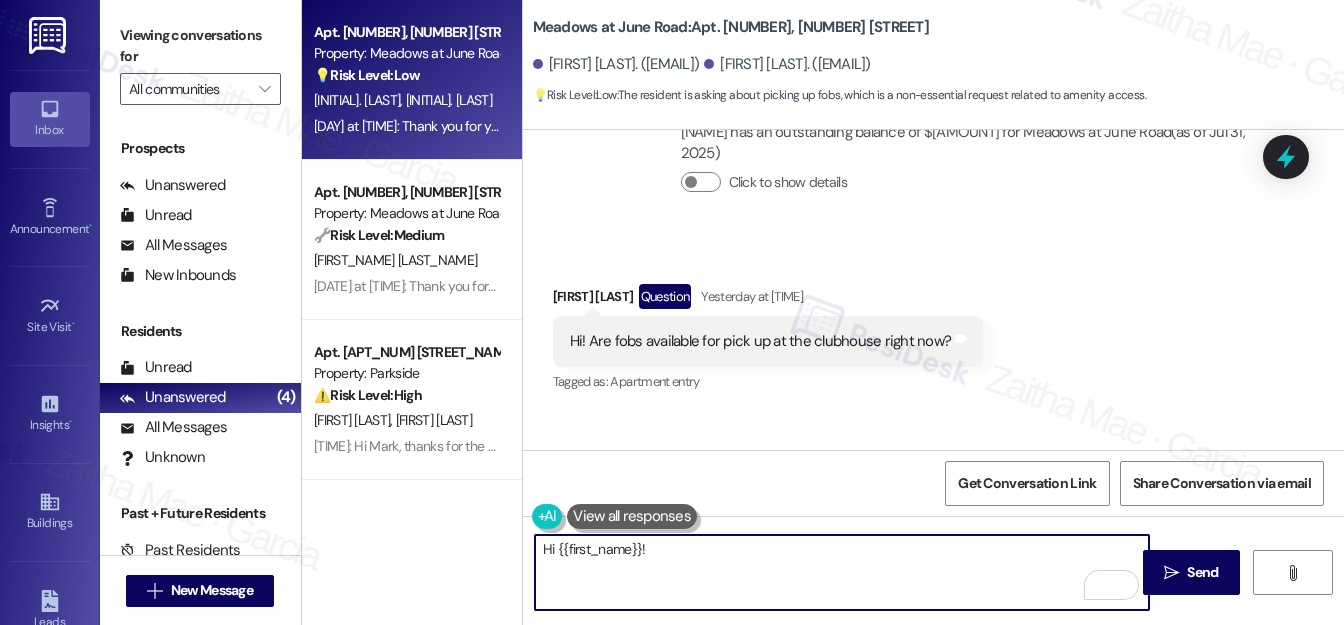 click on "Hi {{first_name}}!" at bounding box center [842, 572] 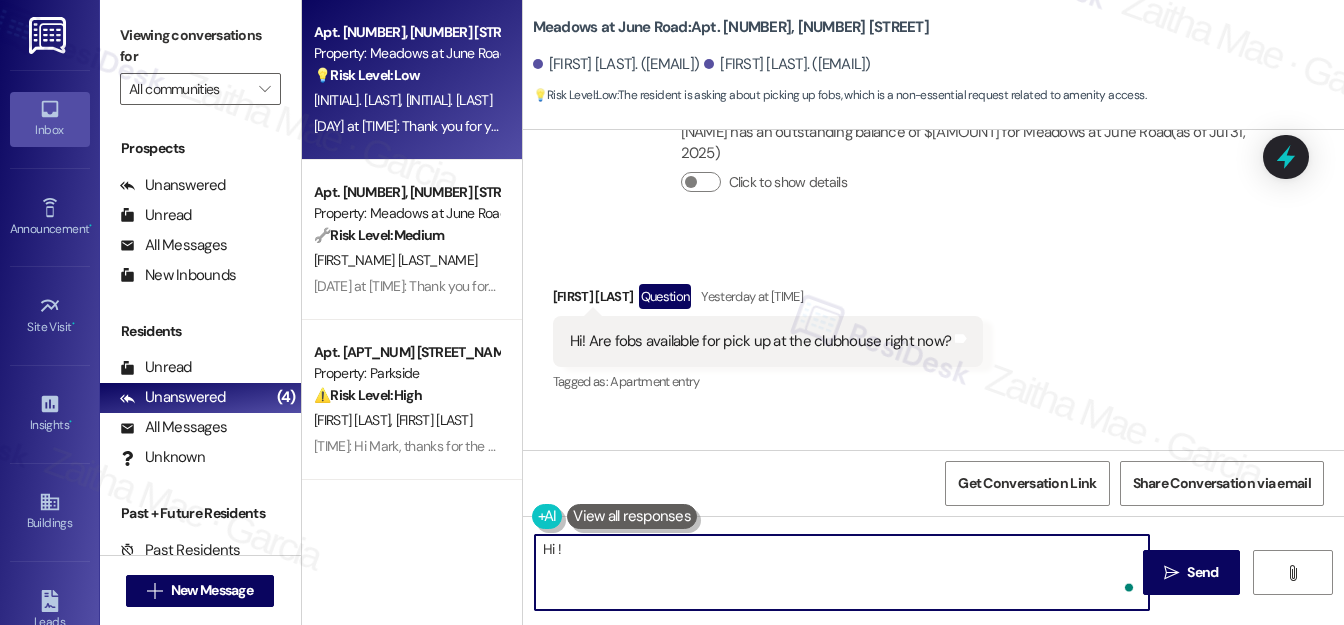 paste on "[FIRST]" 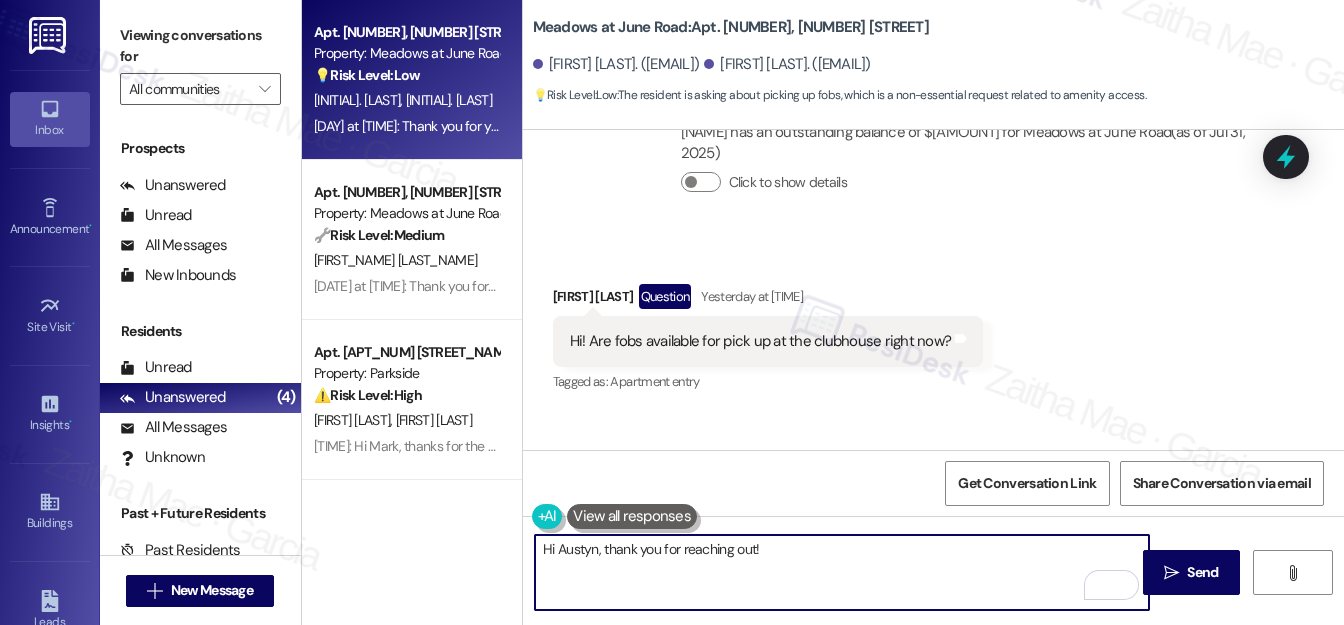 click on "Hi Austyn, thank you for reaching out!" at bounding box center [842, 572] 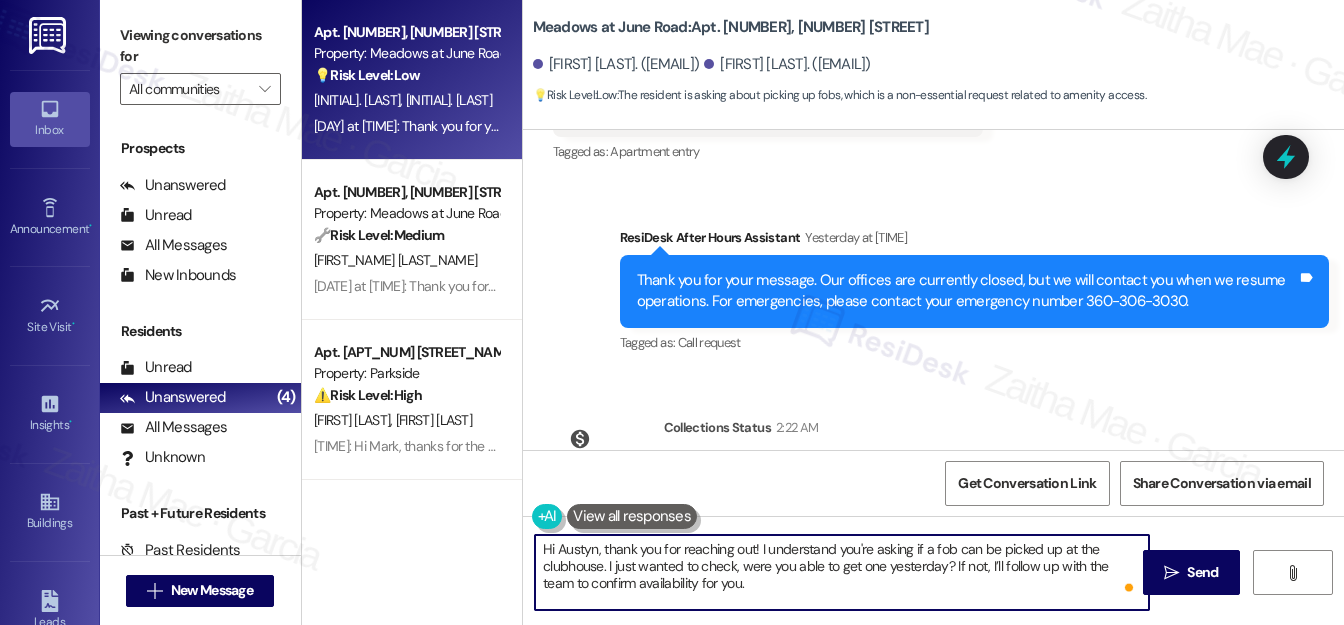 scroll, scrollTop: 9893, scrollLeft: 0, axis: vertical 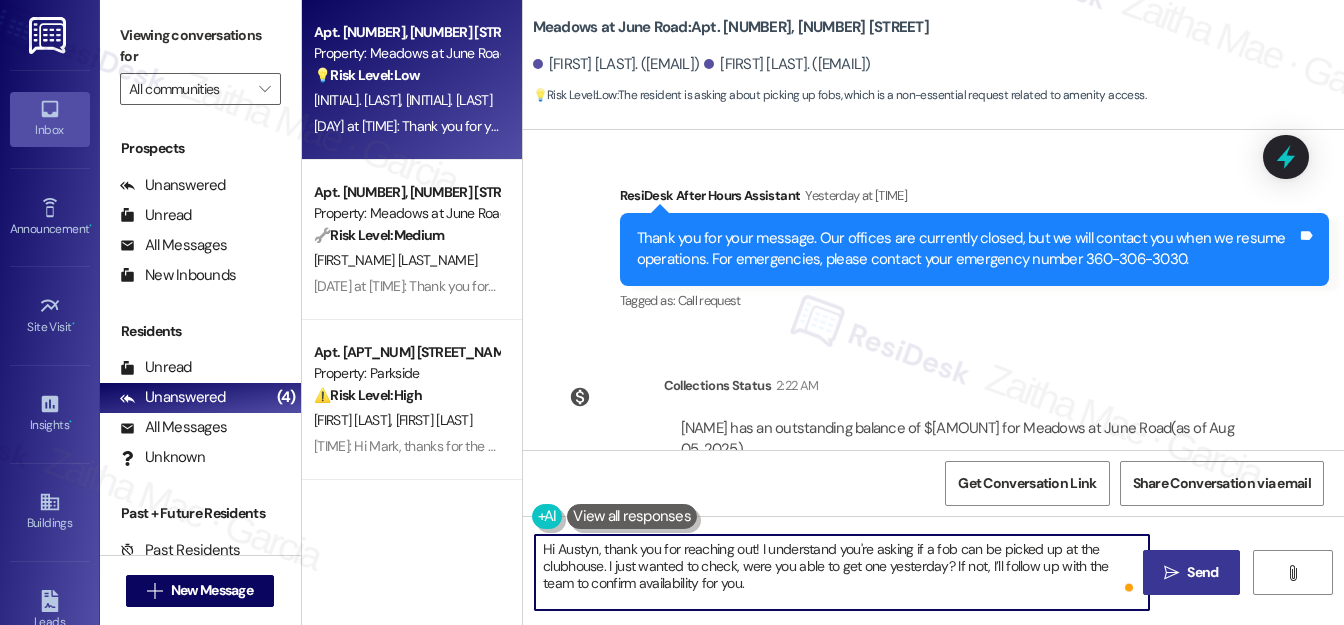 type on "Hi Austyn, thank you for reaching out! I understand you're asking if a fob can be picked up at the clubhouse. I just wanted to check, were you able to get one yesterday? If not, I’ll follow up with the team to confirm availability for you." 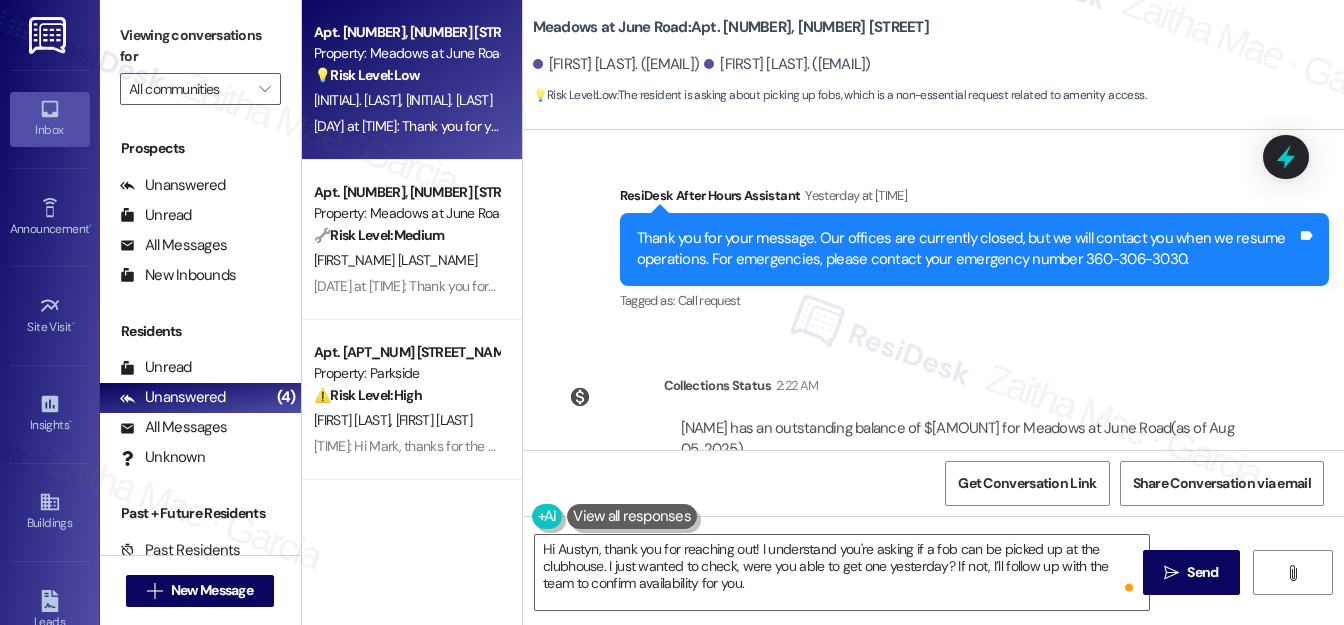 drag, startPoint x: 1199, startPoint y: 570, endPoint x: 1122, endPoint y: 522, distance: 90.73588 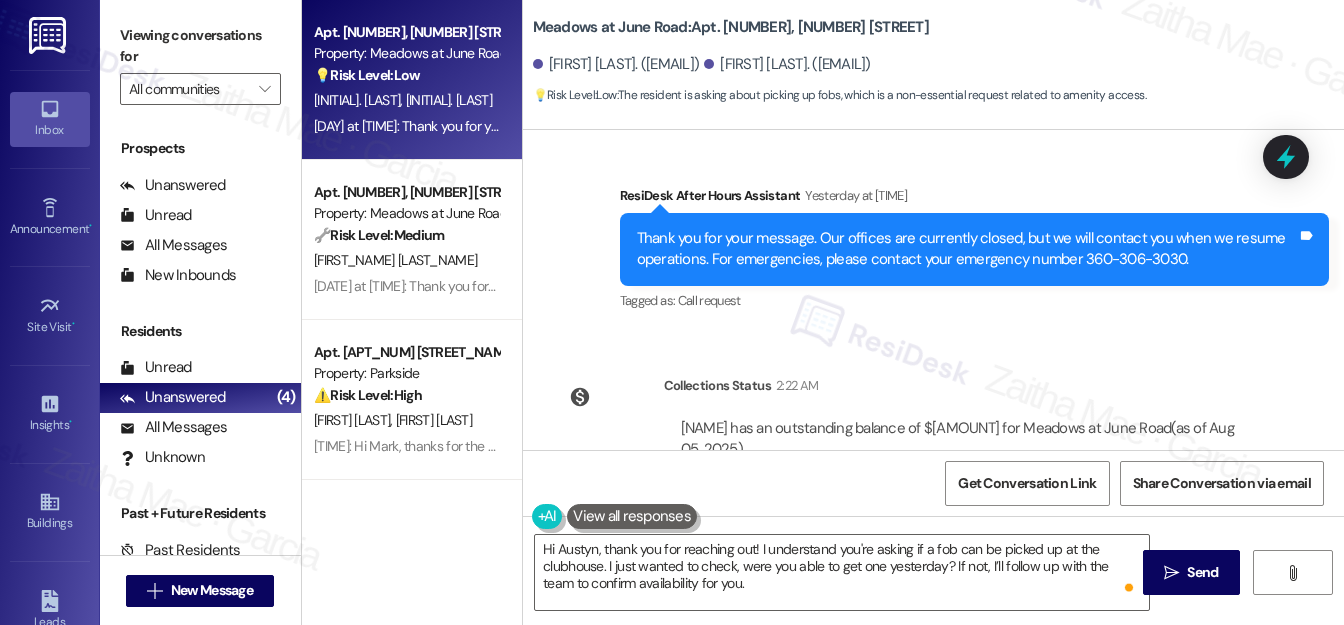 click on "Send" at bounding box center (1202, 572) 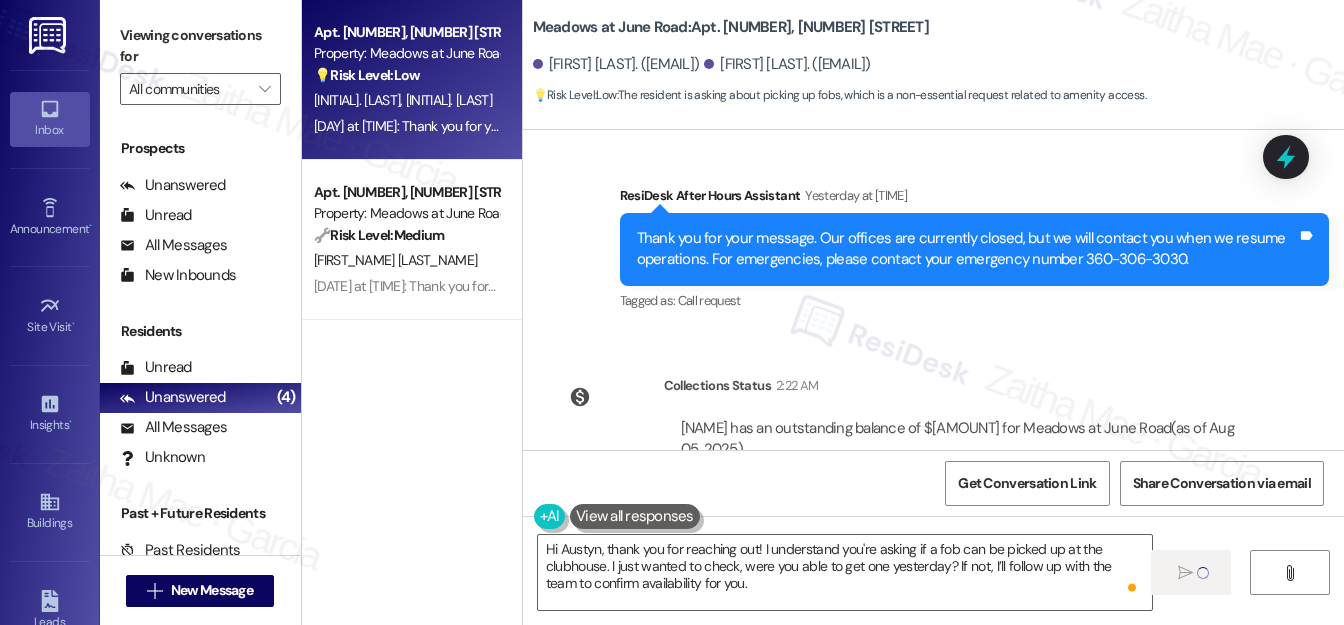 type 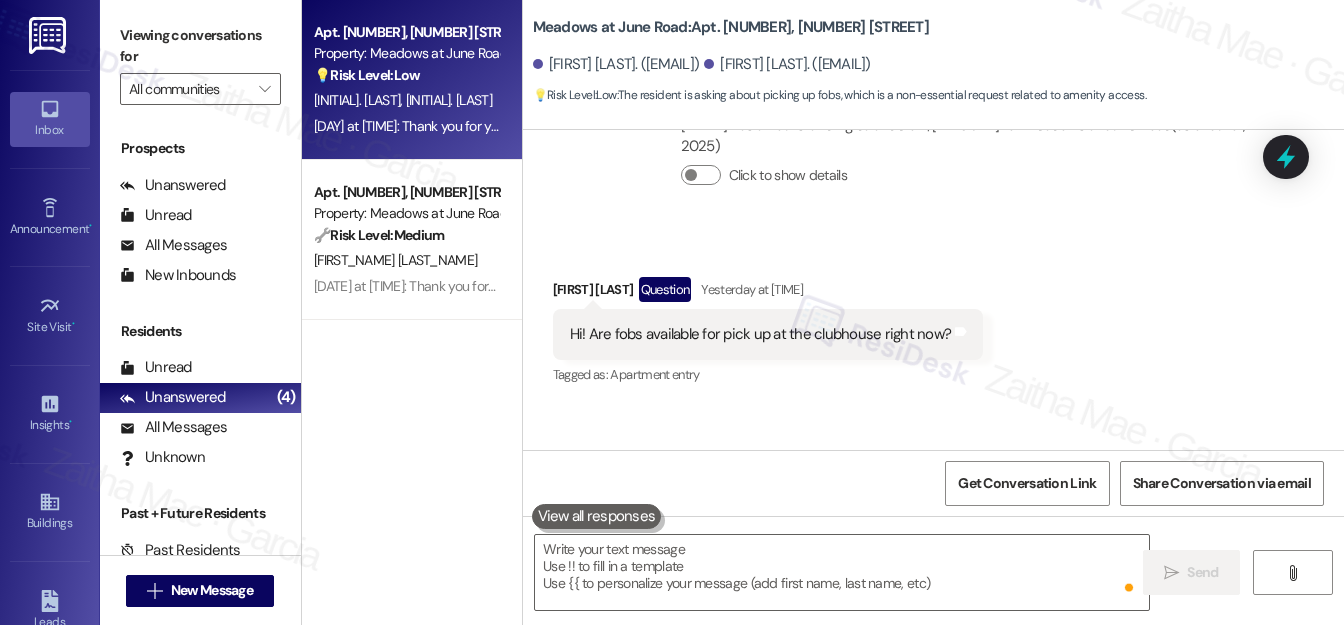 scroll, scrollTop: 9496, scrollLeft: 0, axis: vertical 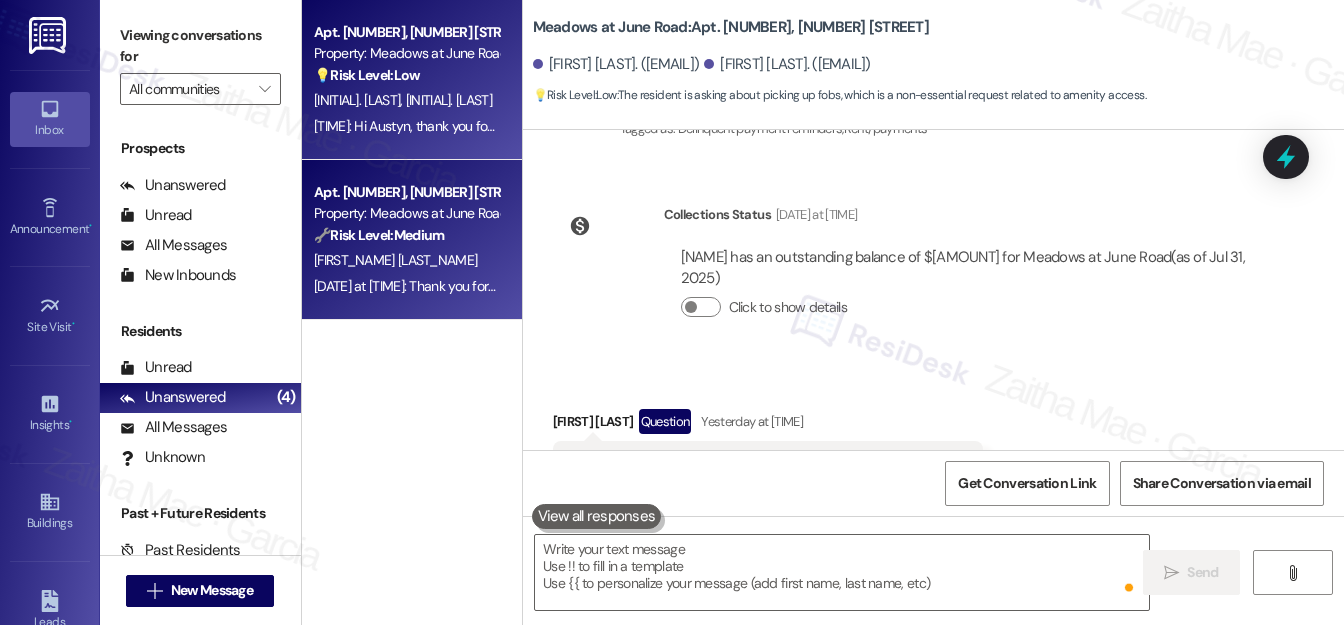 click on "[FIRST_NAME] [LAST_NAME]" at bounding box center [406, 260] 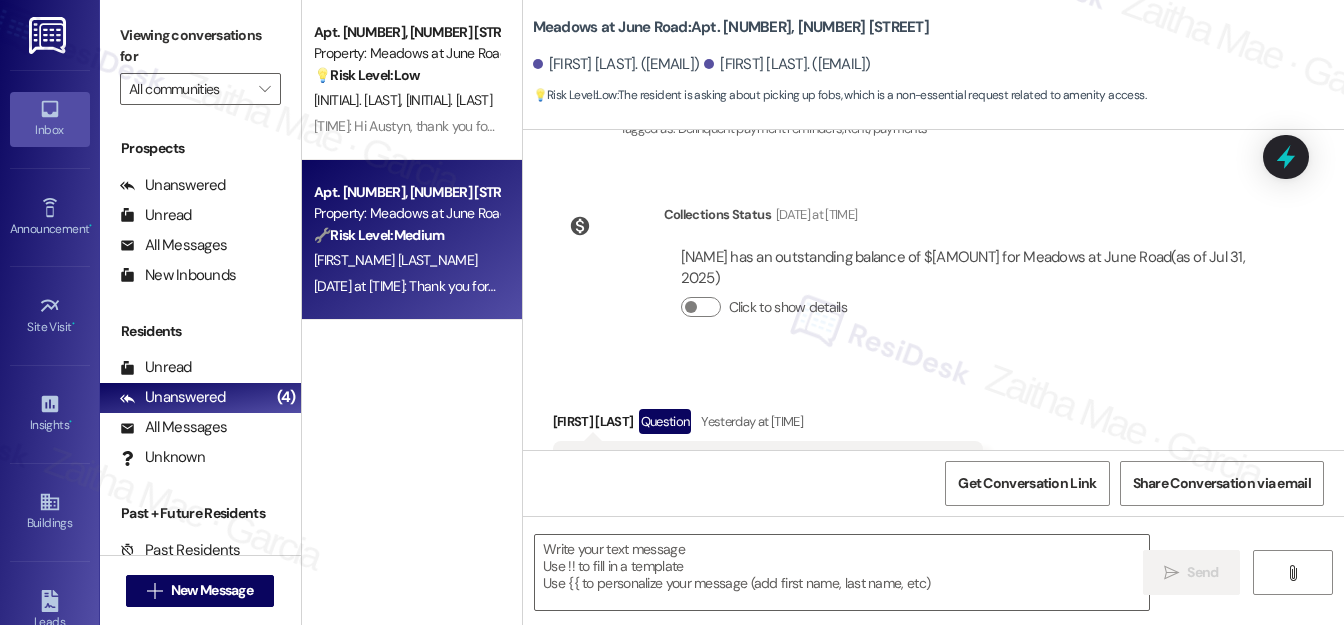 type on "Fetching suggested responses. Please feel free to read through the conversation in the meantime." 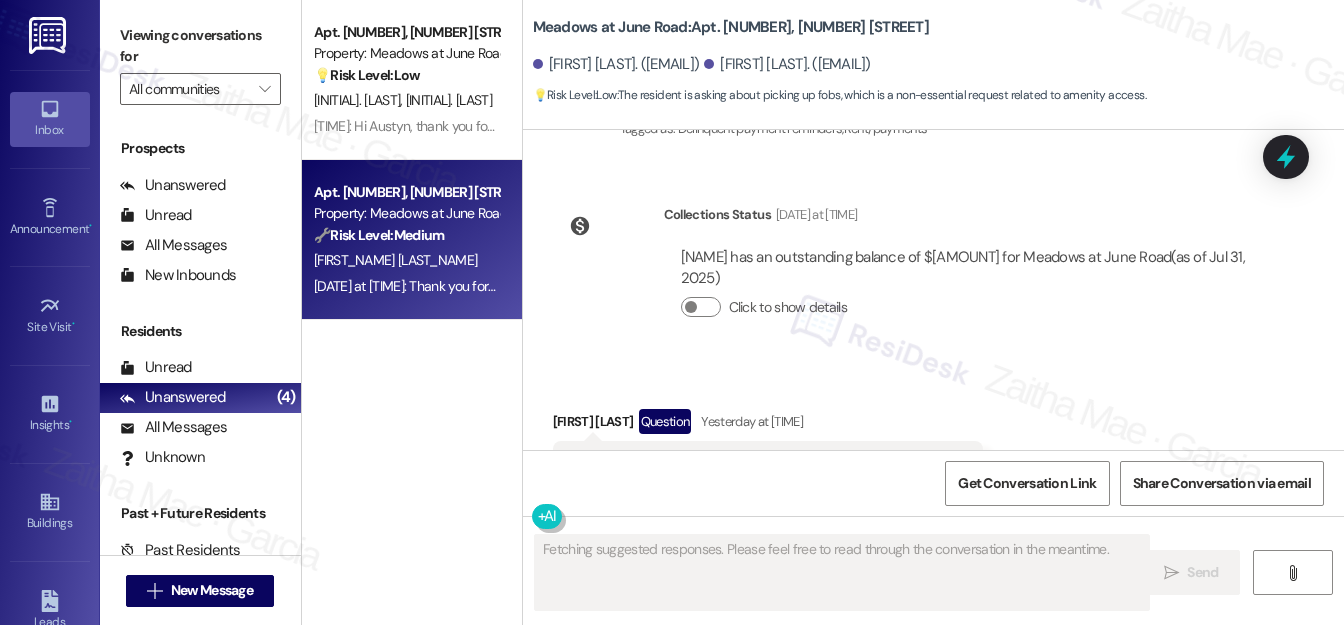 scroll, scrollTop: 1042, scrollLeft: 0, axis: vertical 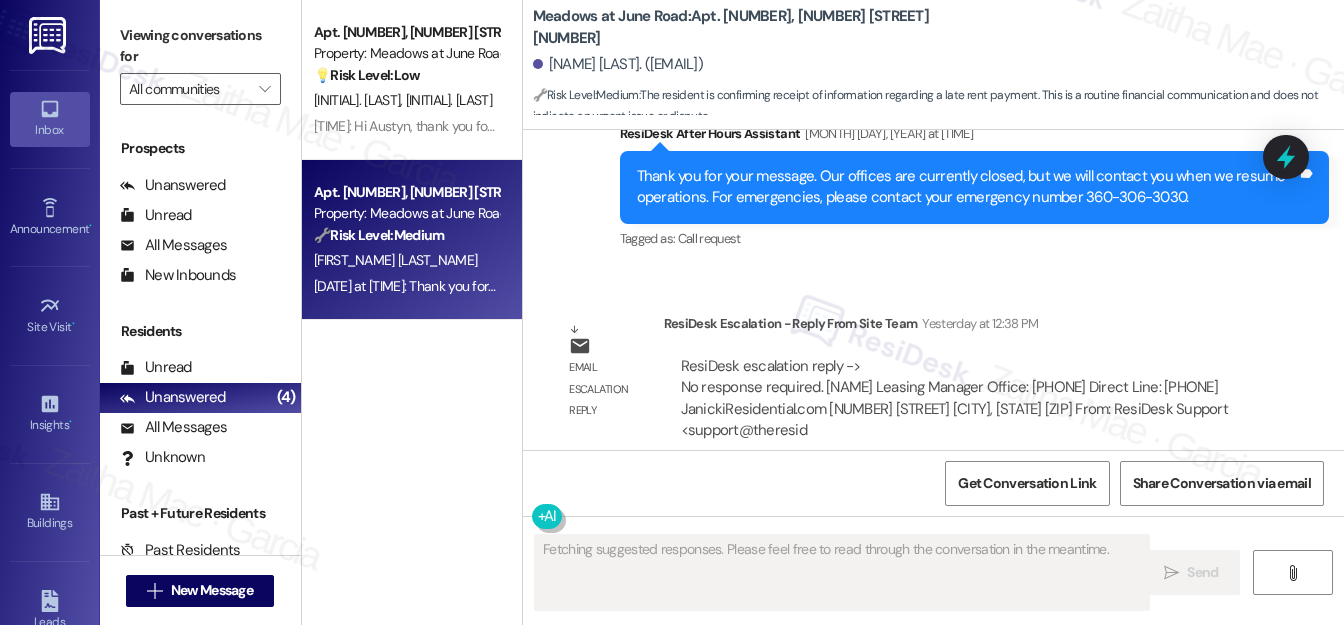 type 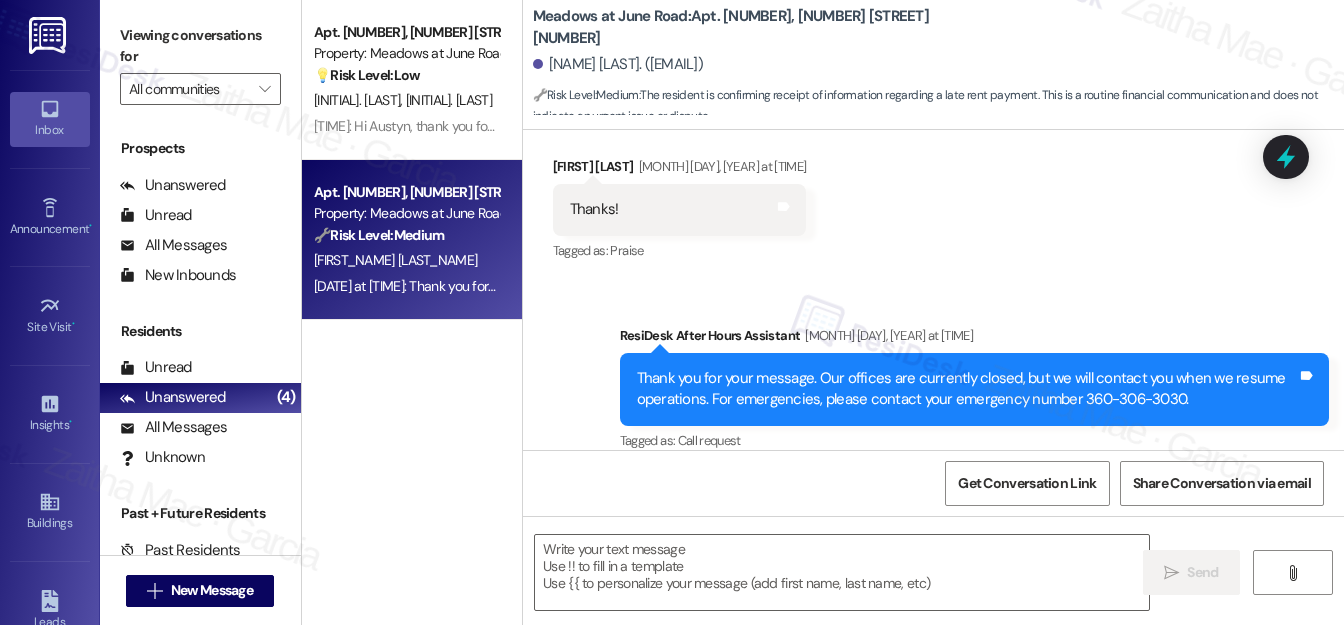 scroll, scrollTop: 770, scrollLeft: 0, axis: vertical 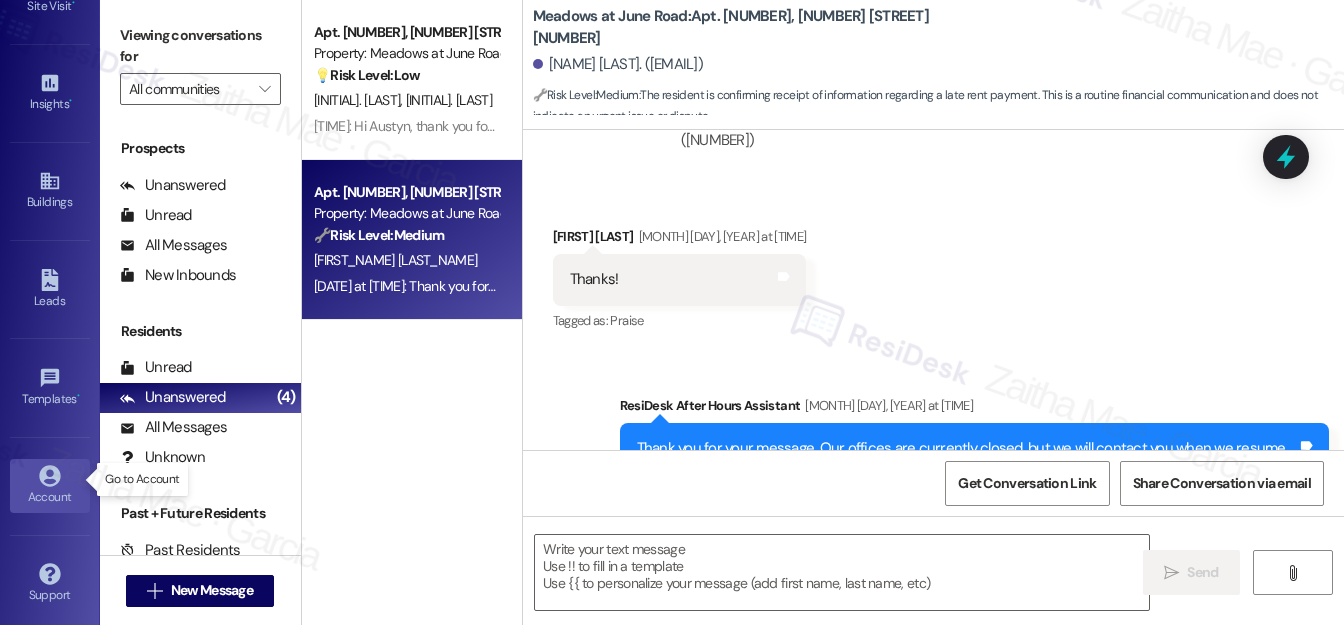 click on "Account" at bounding box center [50, 497] 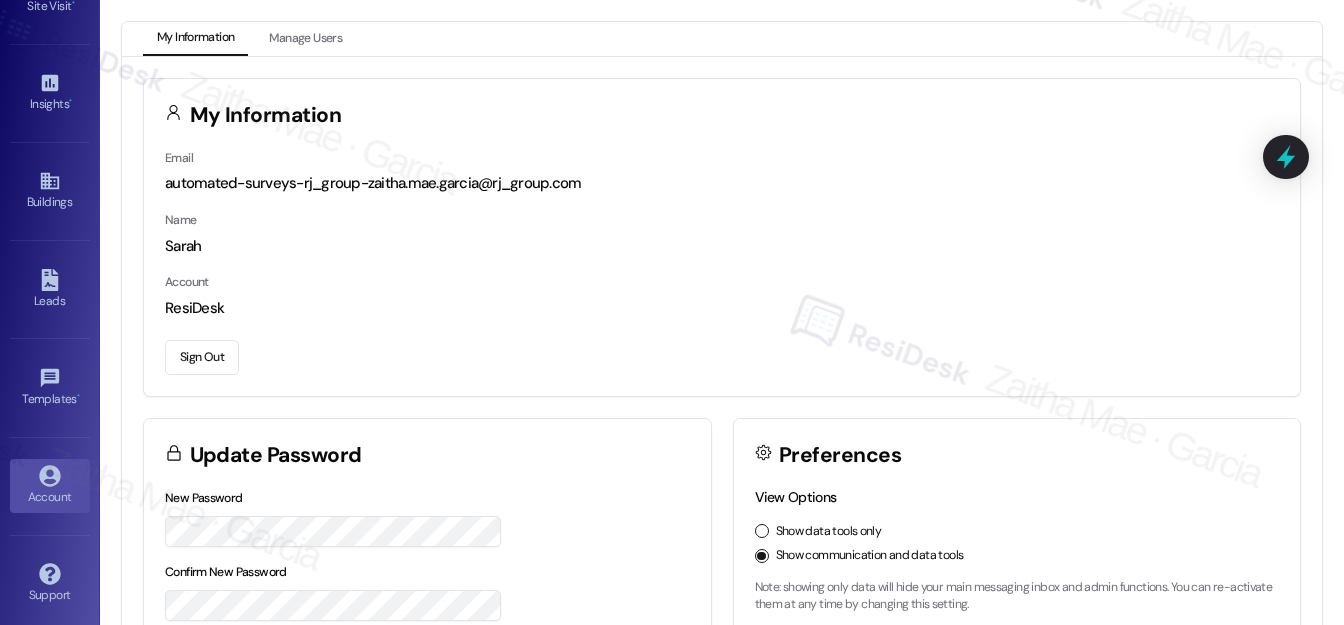 click on "Sign Out" at bounding box center (202, 357) 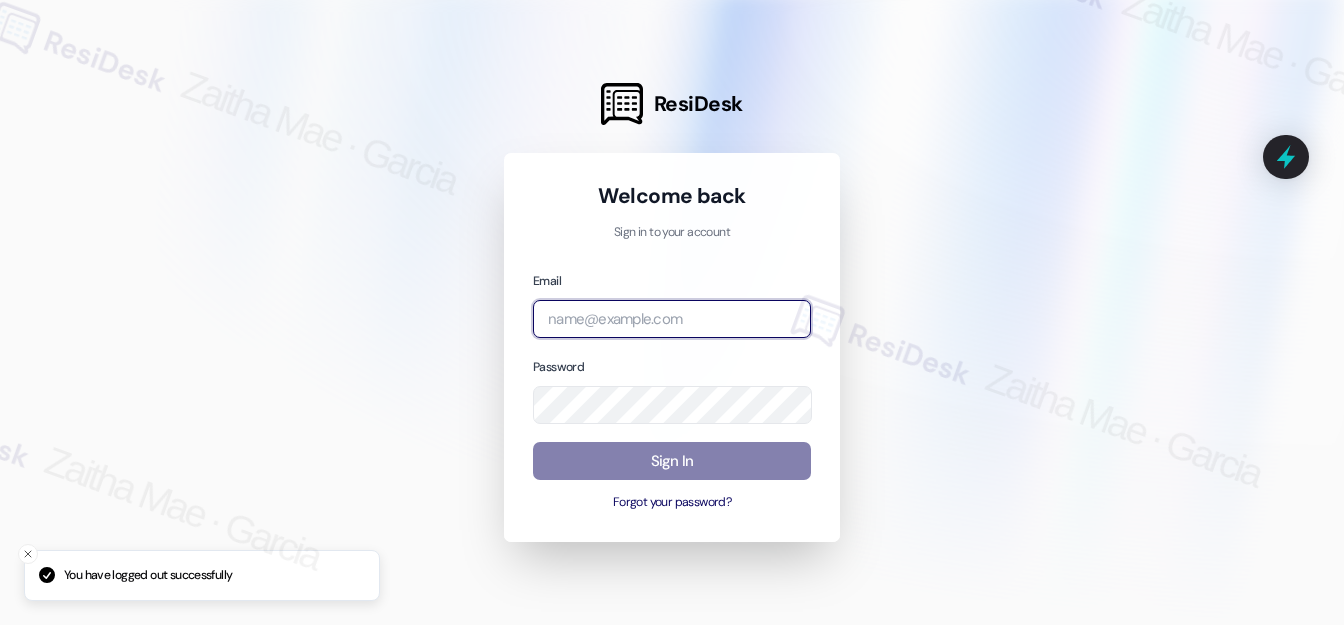 click at bounding box center (672, 319) 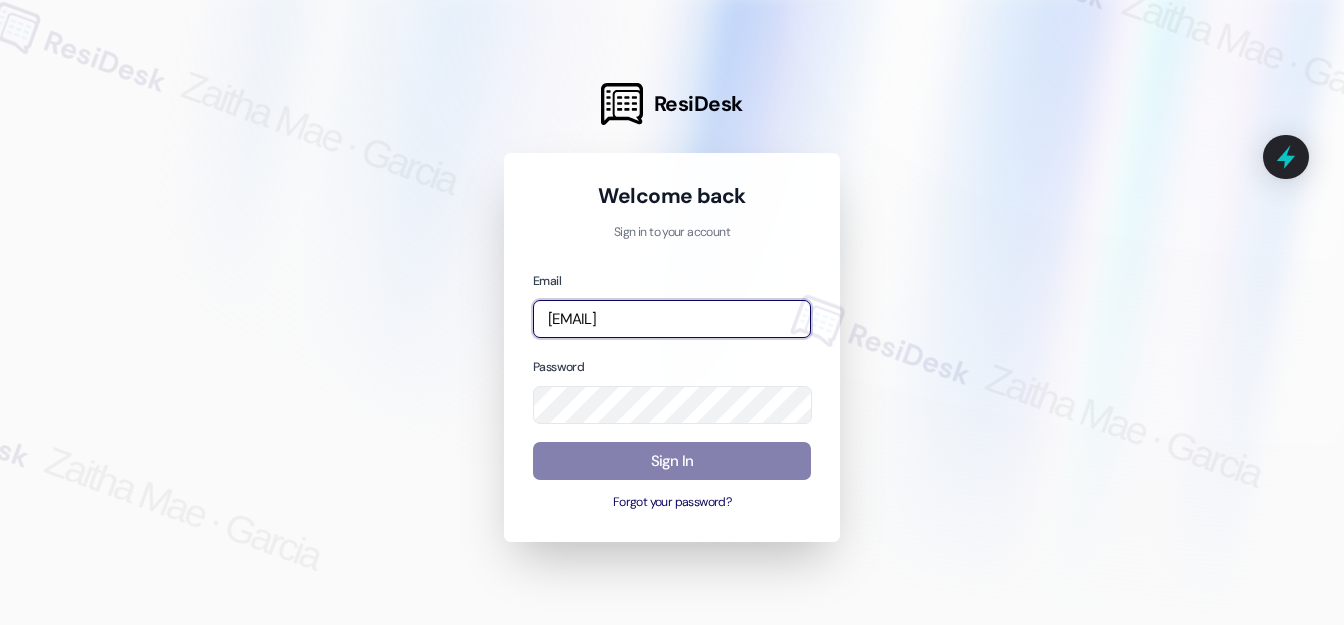 type on "[EMAIL]" 